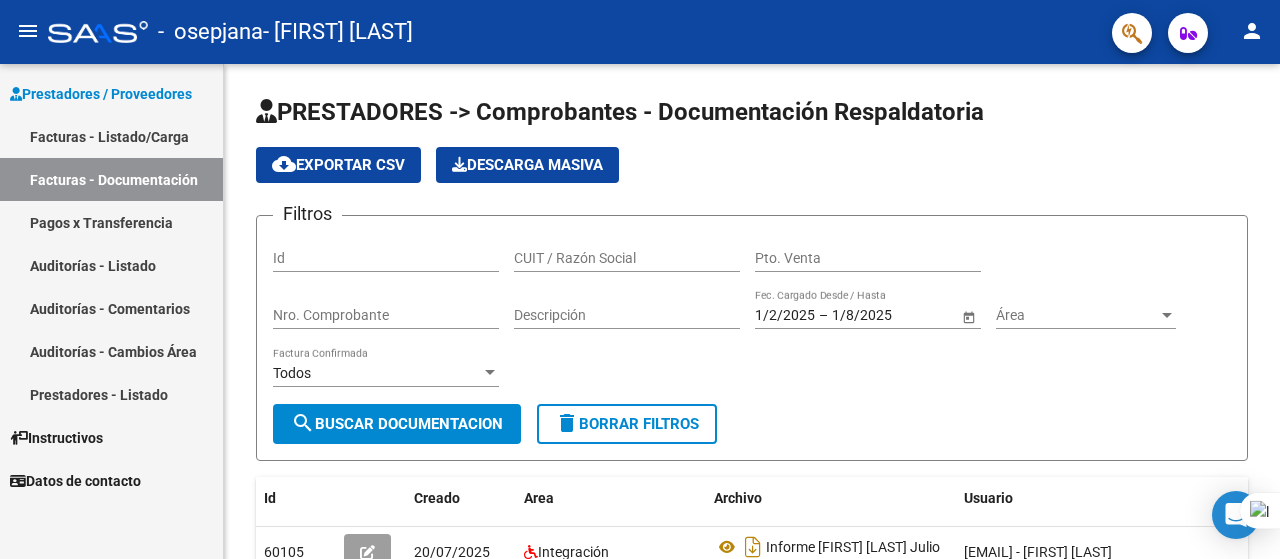 scroll, scrollTop: 0, scrollLeft: 0, axis: both 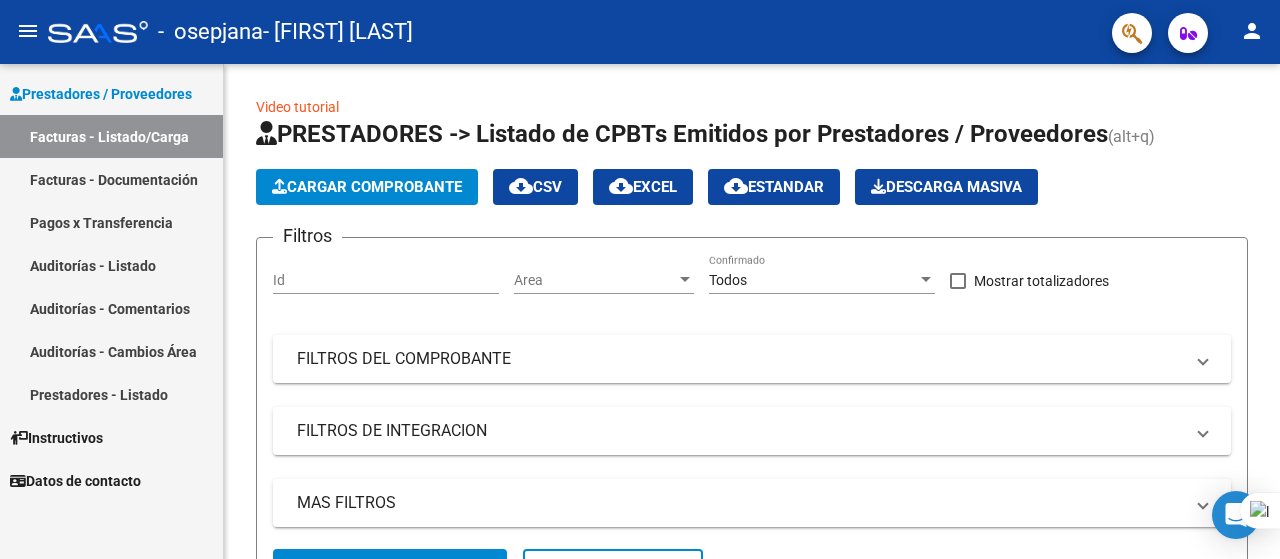 drag, startPoint x: 1279, startPoint y: 192, endPoint x: 1279, endPoint y: 350, distance: 158 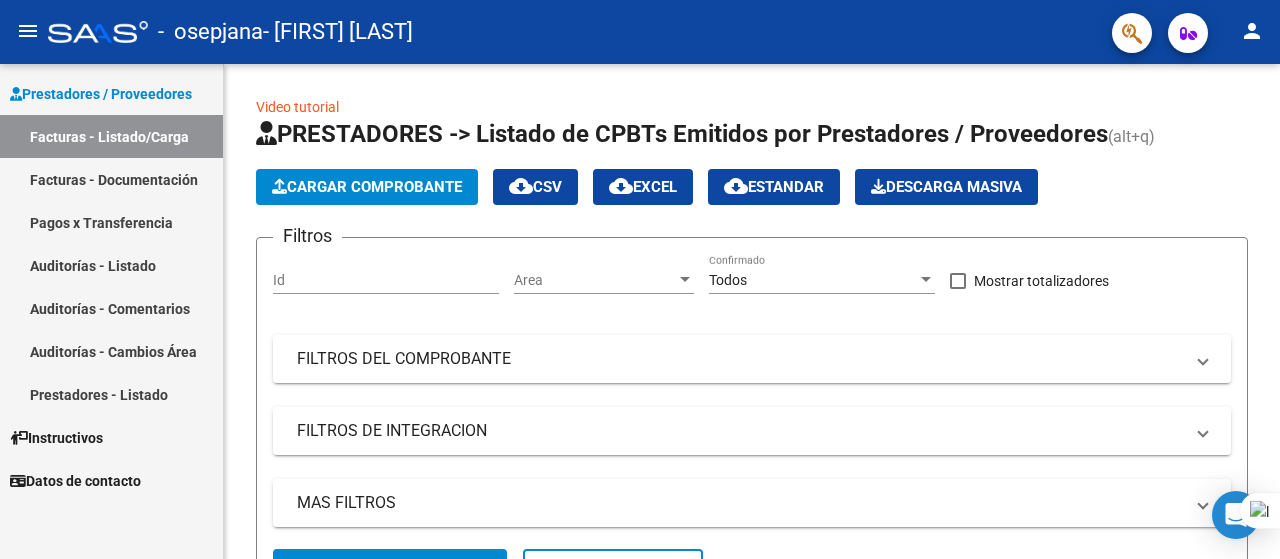 drag, startPoint x: 1279, startPoint y: 117, endPoint x: 1279, endPoint y: 254, distance: 137 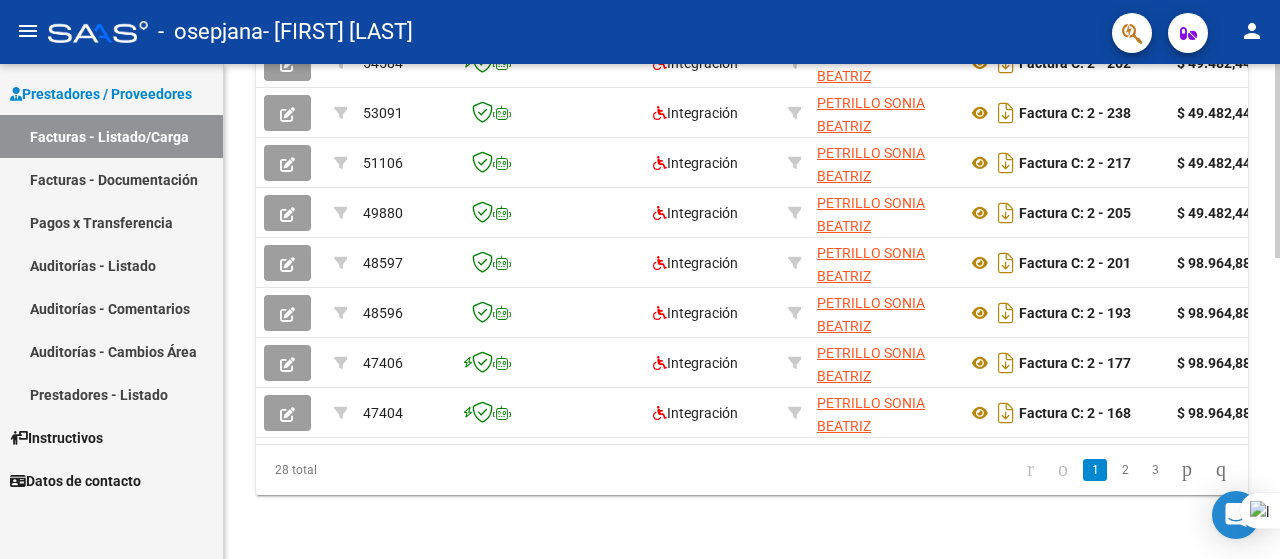 scroll, scrollTop: 770, scrollLeft: 0, axis: vertical 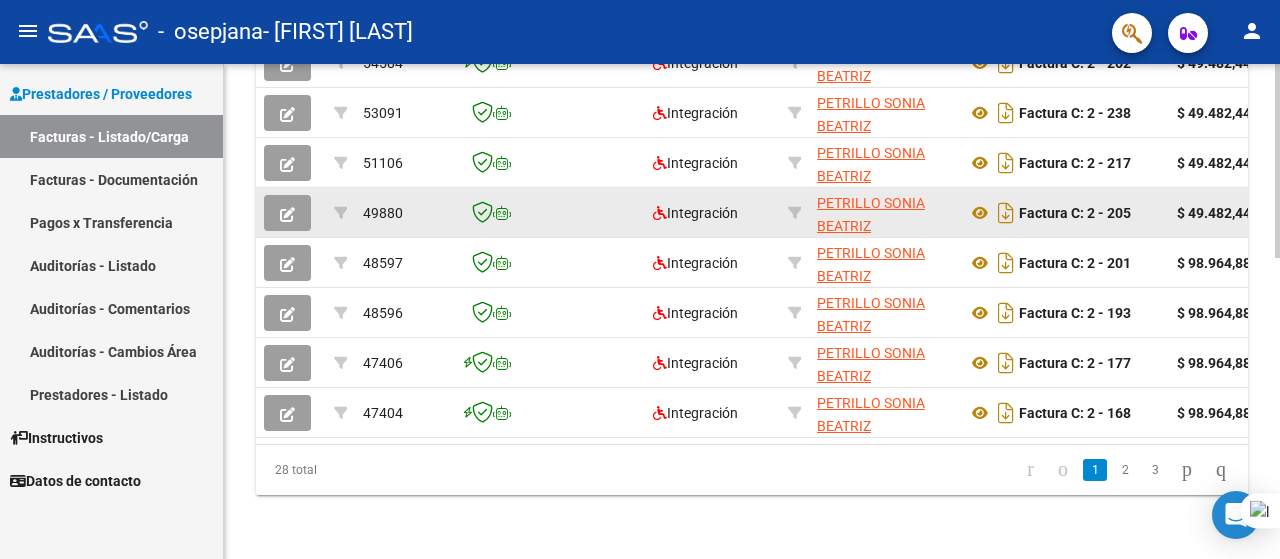 click 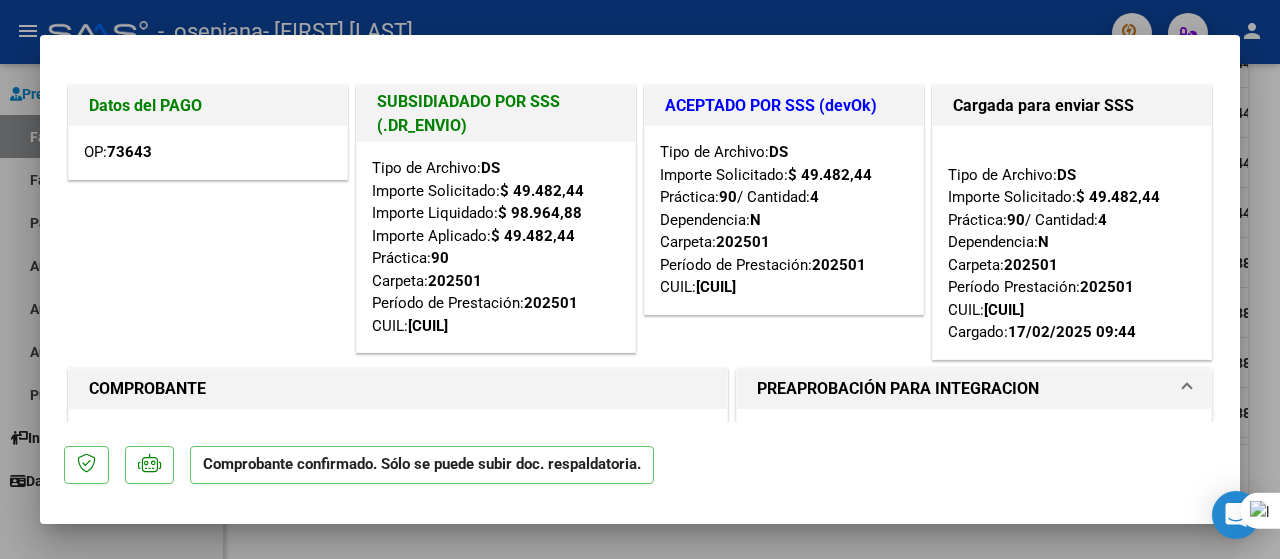 click on "COMPROBANTE" at bounding box center (147, 388) 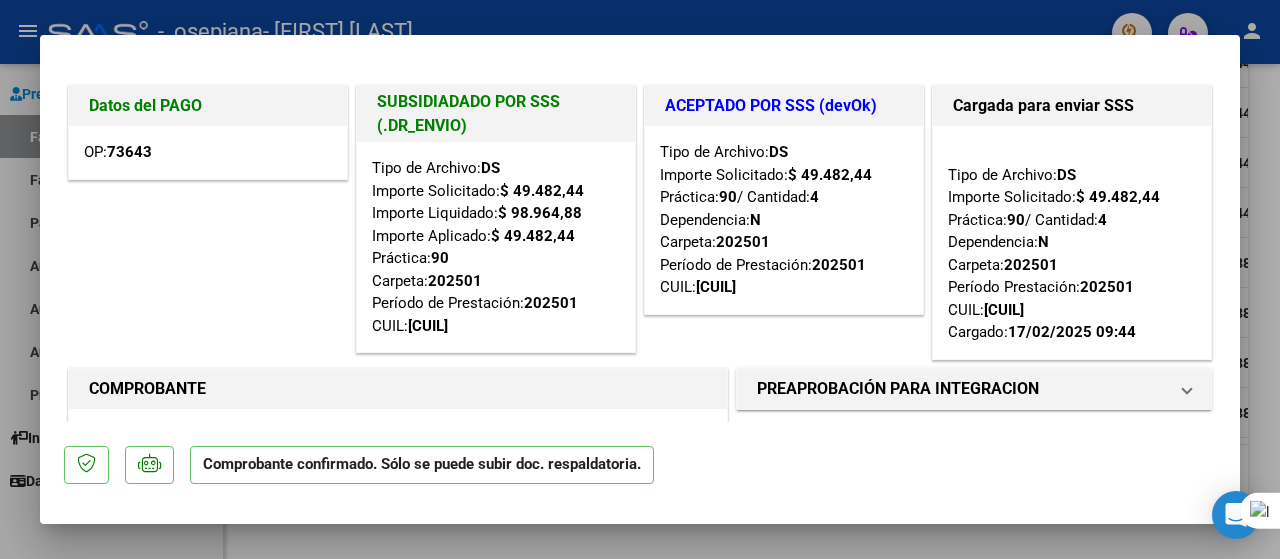 click on "Datos del PAGO" at bounding box center [208, 106] 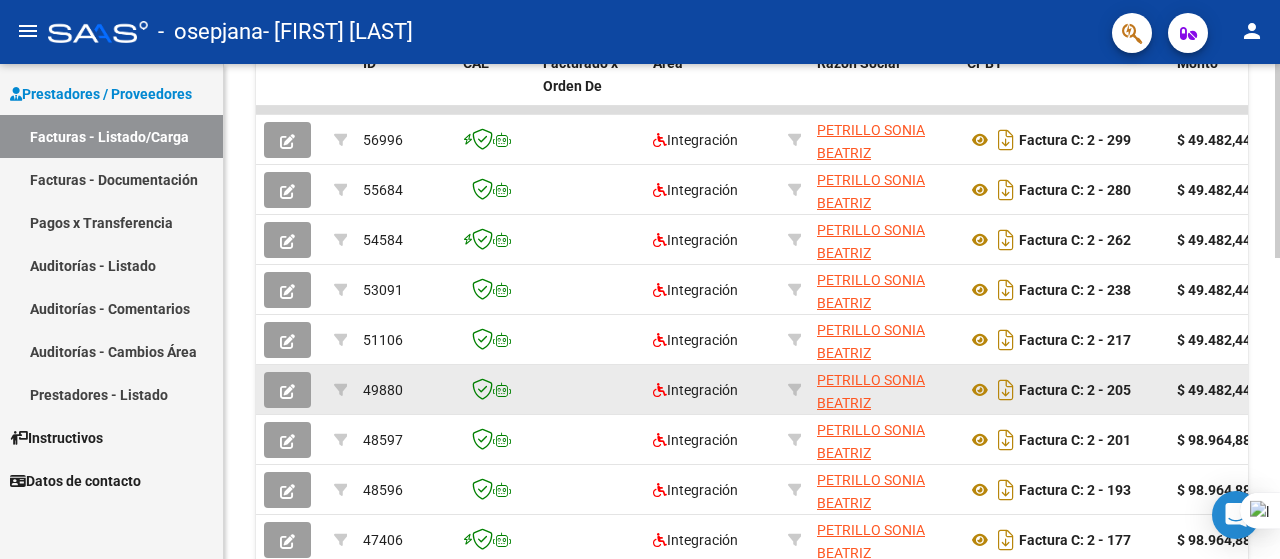scroll, scrollTop: 570, scrollLeft: 0, axis: vertical 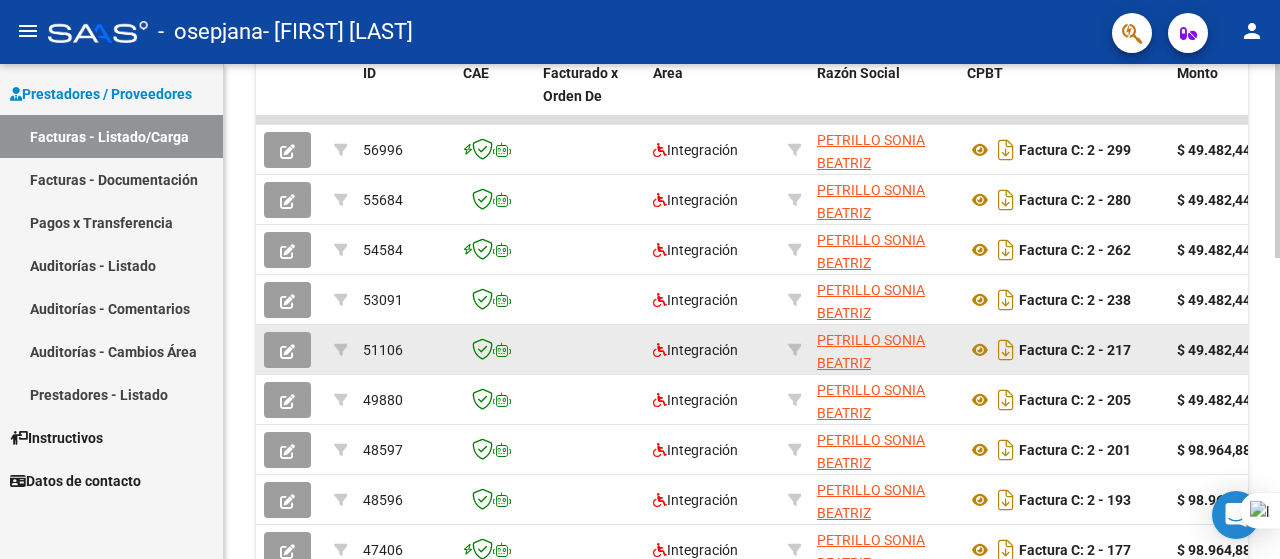 click 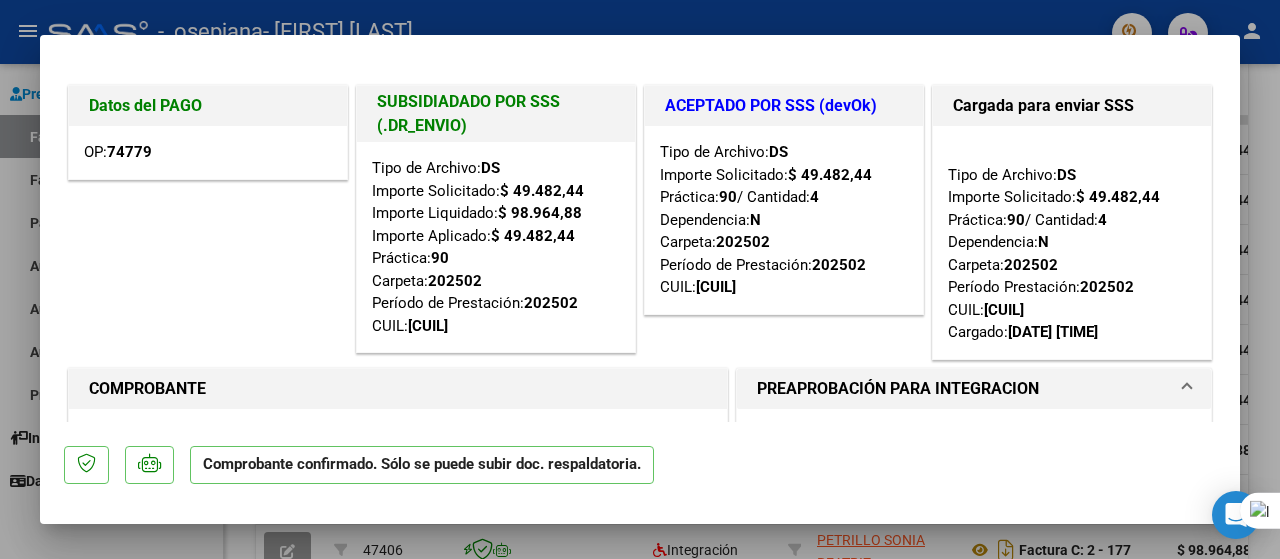 click on "Comprobante confirmado. Sólo se puede subir doc. respaldatoria." 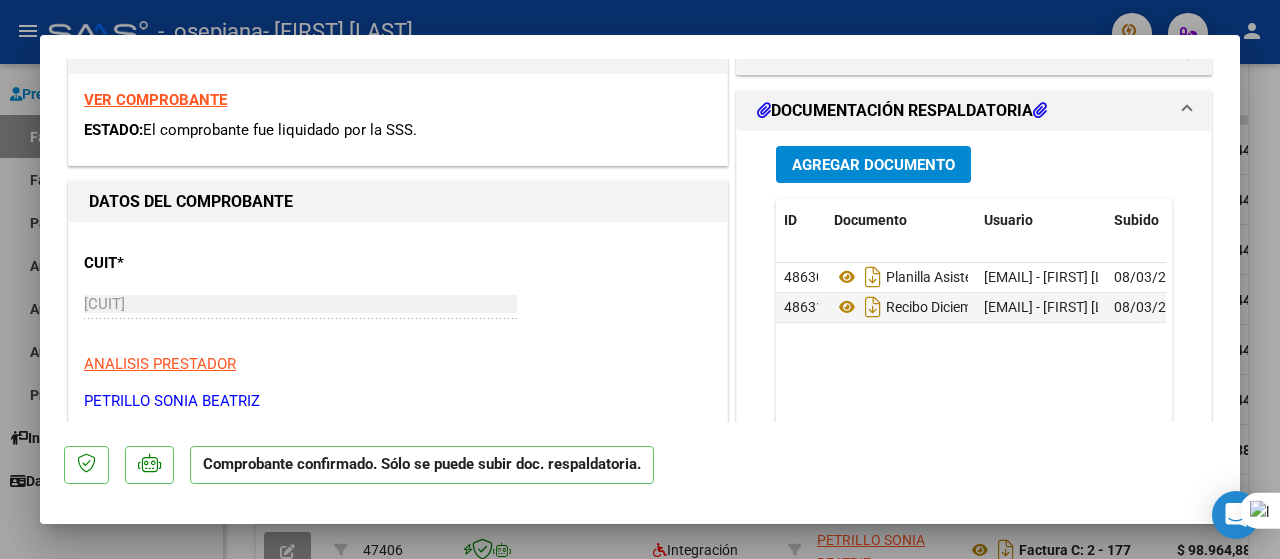 scroll, scrollTop: 400, scrollLeft: 0, axis: vertical 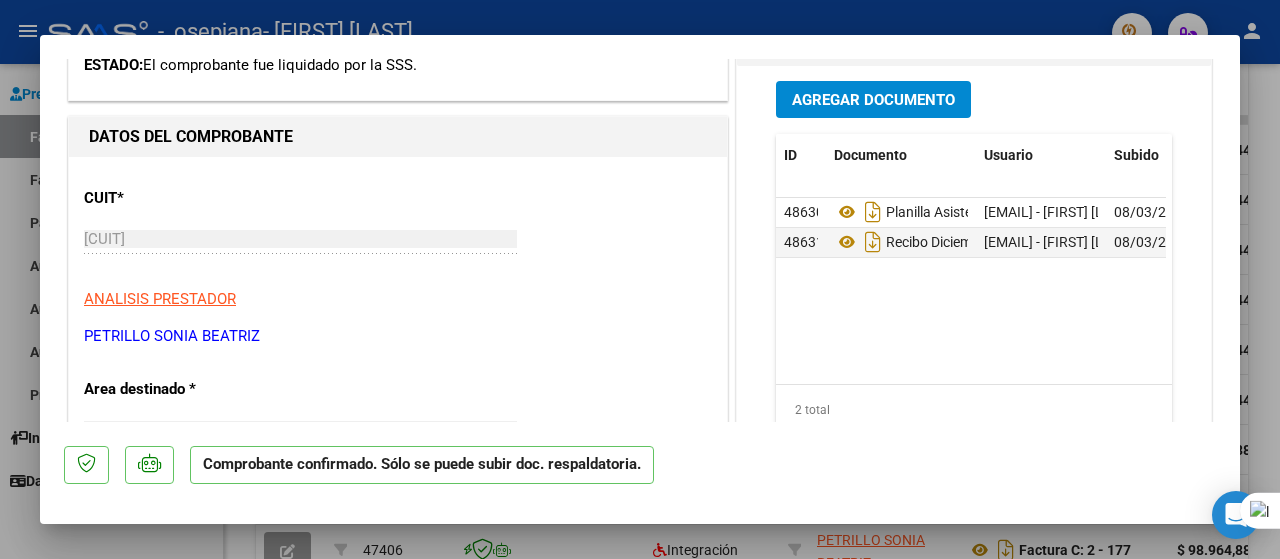 click at bounding box center (1279, 279) 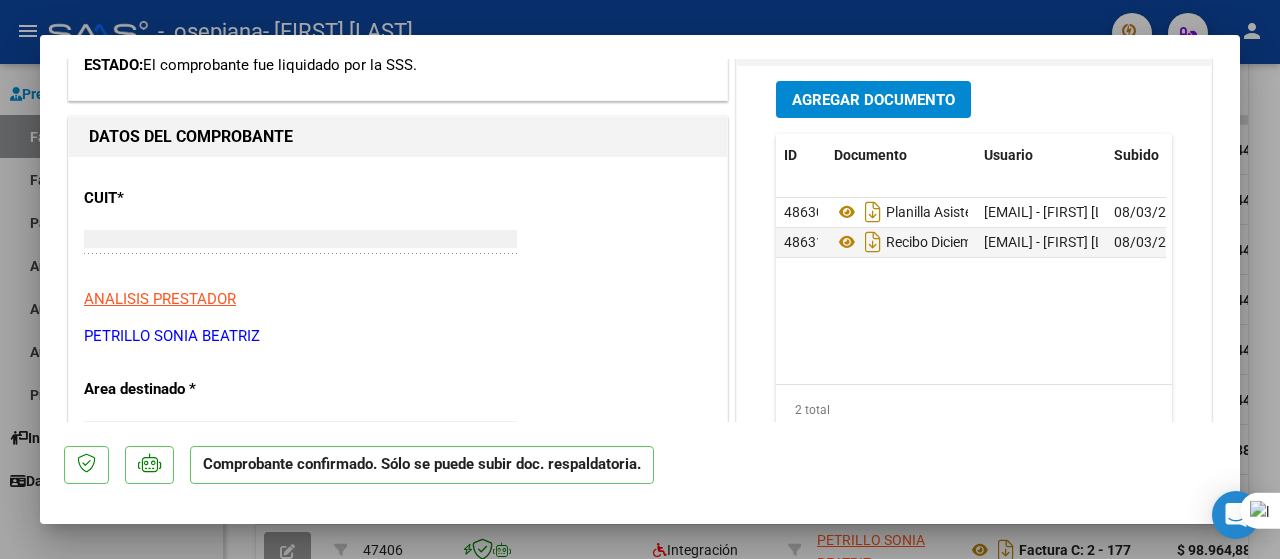 type on "$ 0,00" 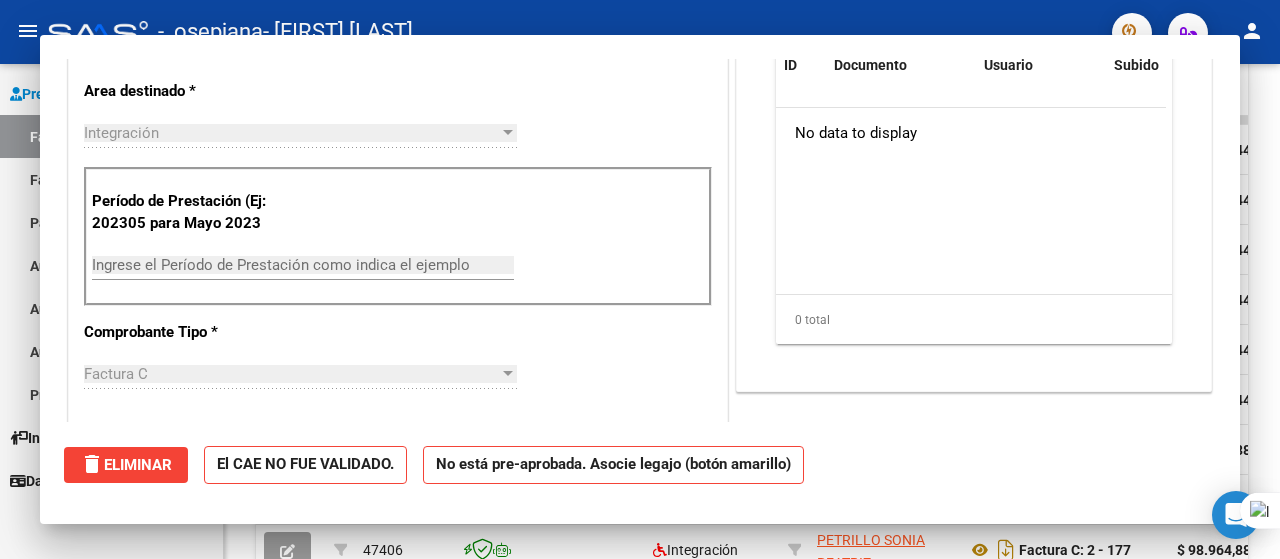 scroll, scrollTop: 118, scrollLeft: 0, axis: vertical 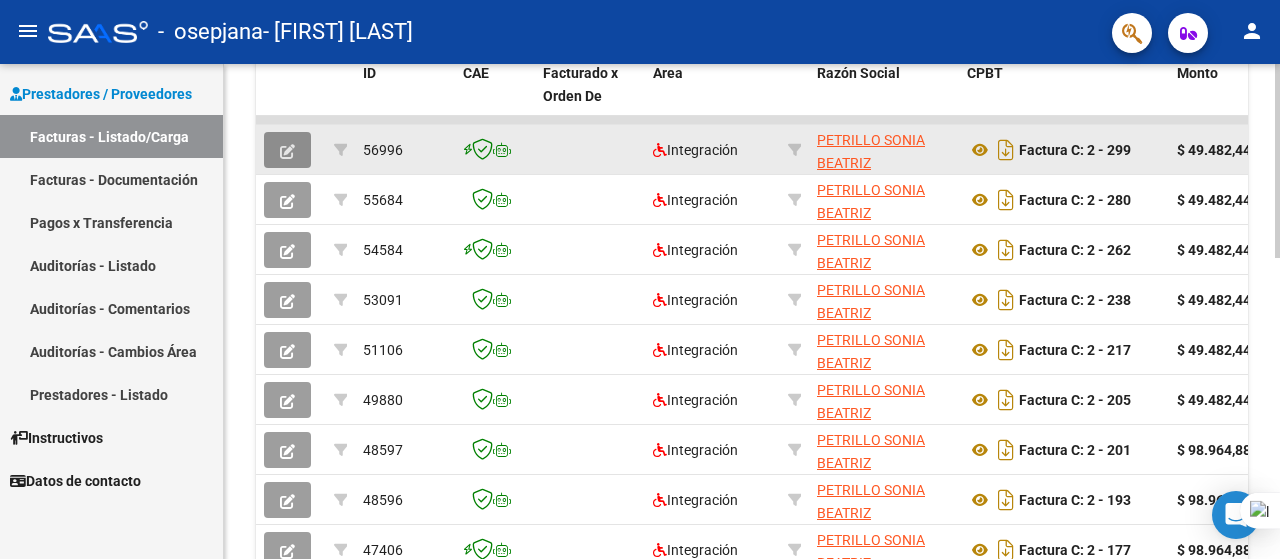click 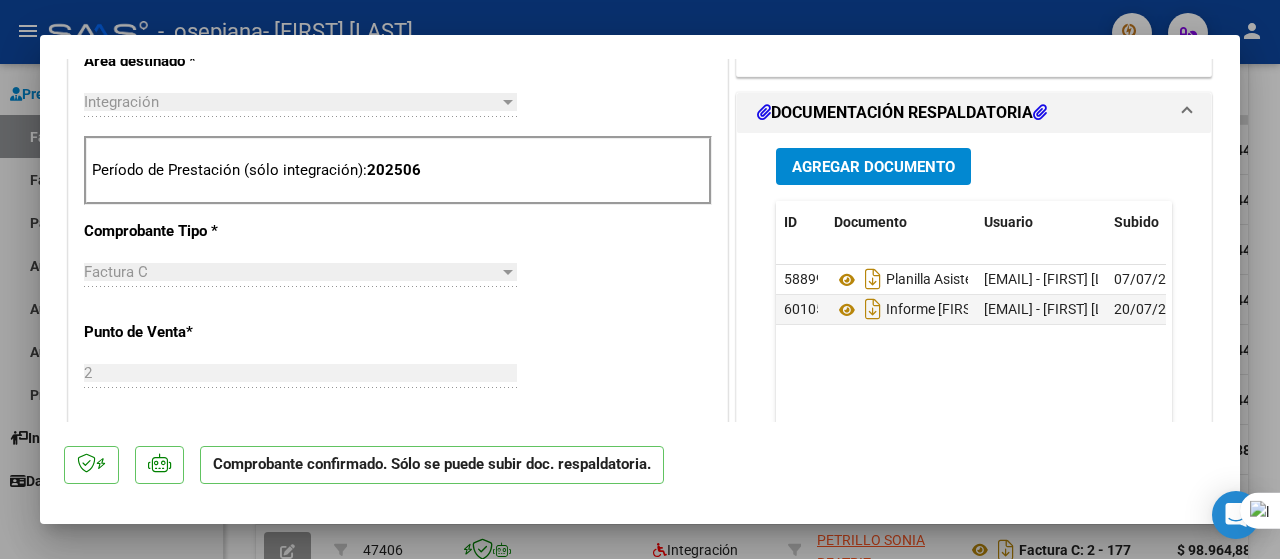 scroll, scrollTop: 736, scrollLeft: 0, axis: vertical 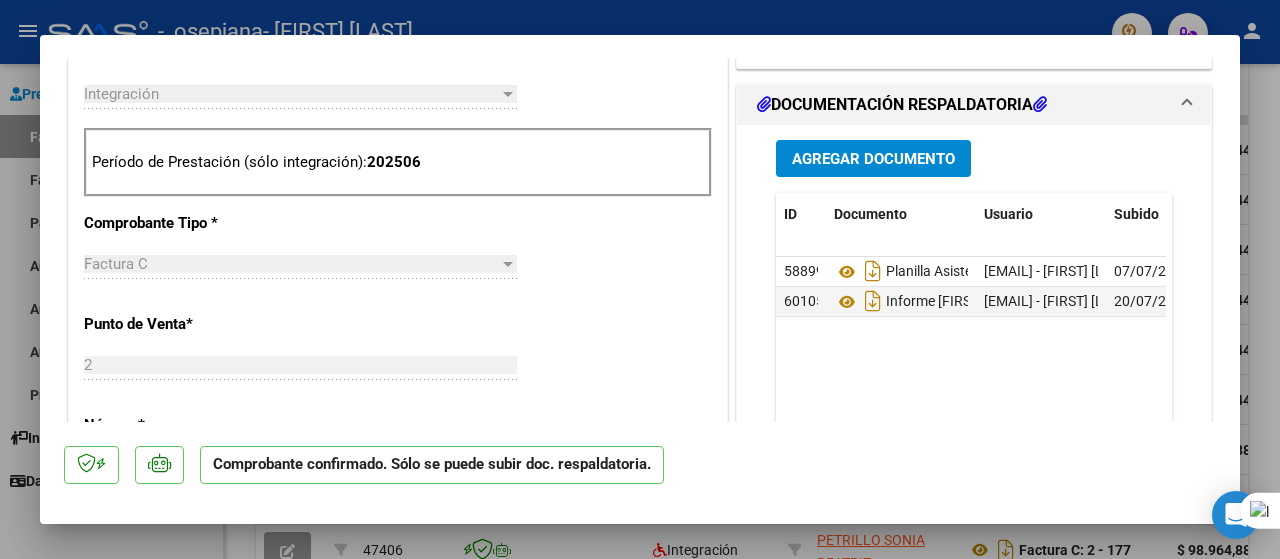 click on "Agregar Documento" at bounding box center (873, 159) 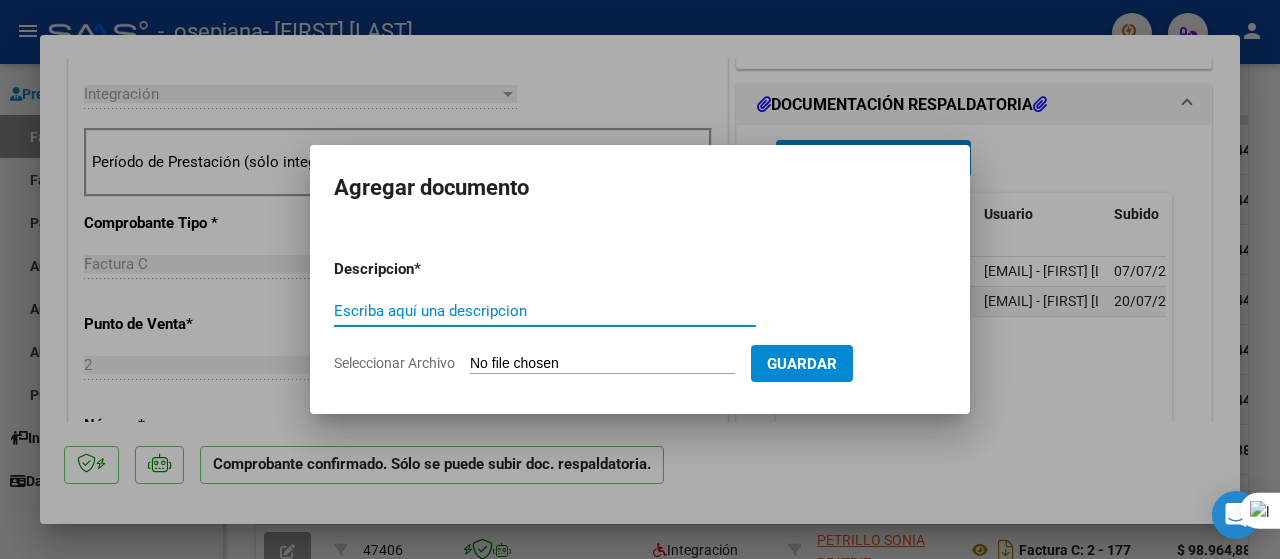click on "Escriba aquí una descripcion" at bounding box center (545, 311) 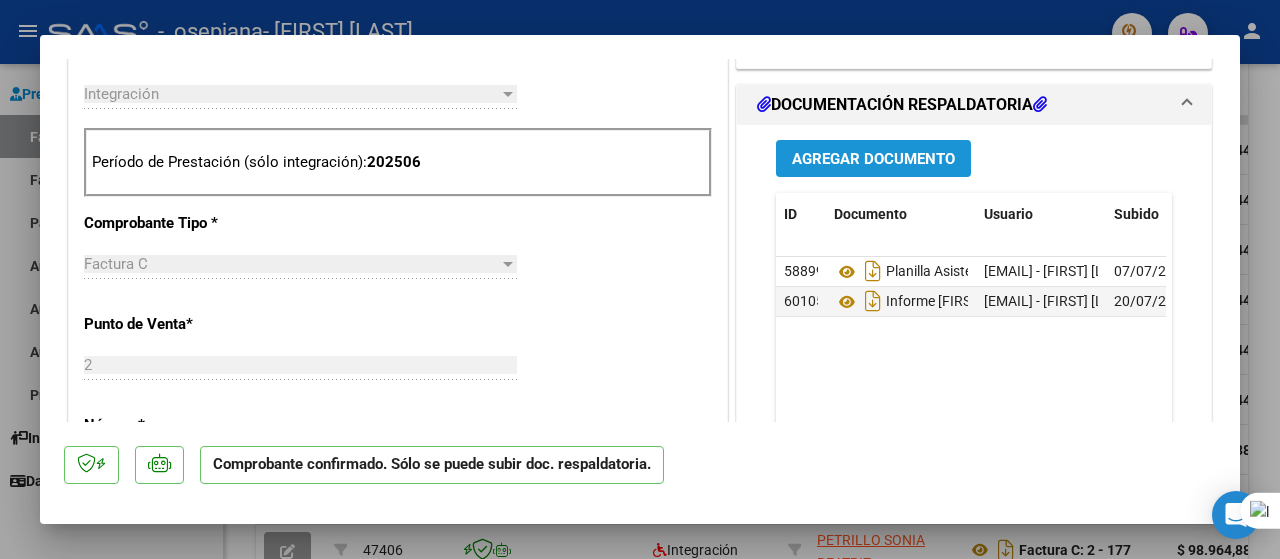 click on "Agregar Documento" at bounding box center [873, 159] 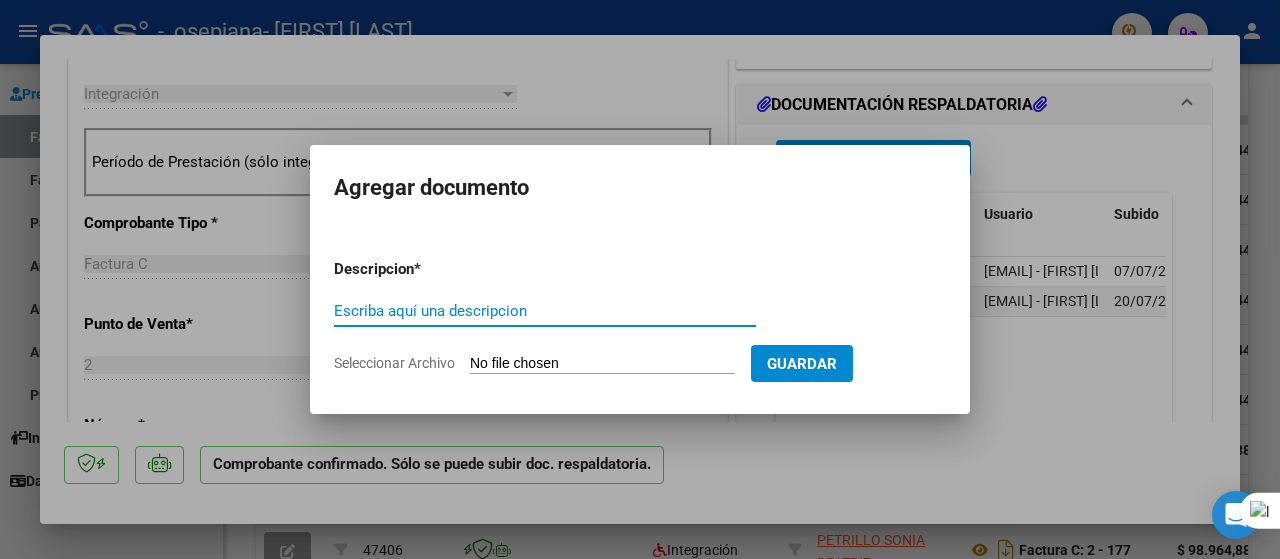 click on "Escriba aquí una descripcion" at bounding box center [545, 311] 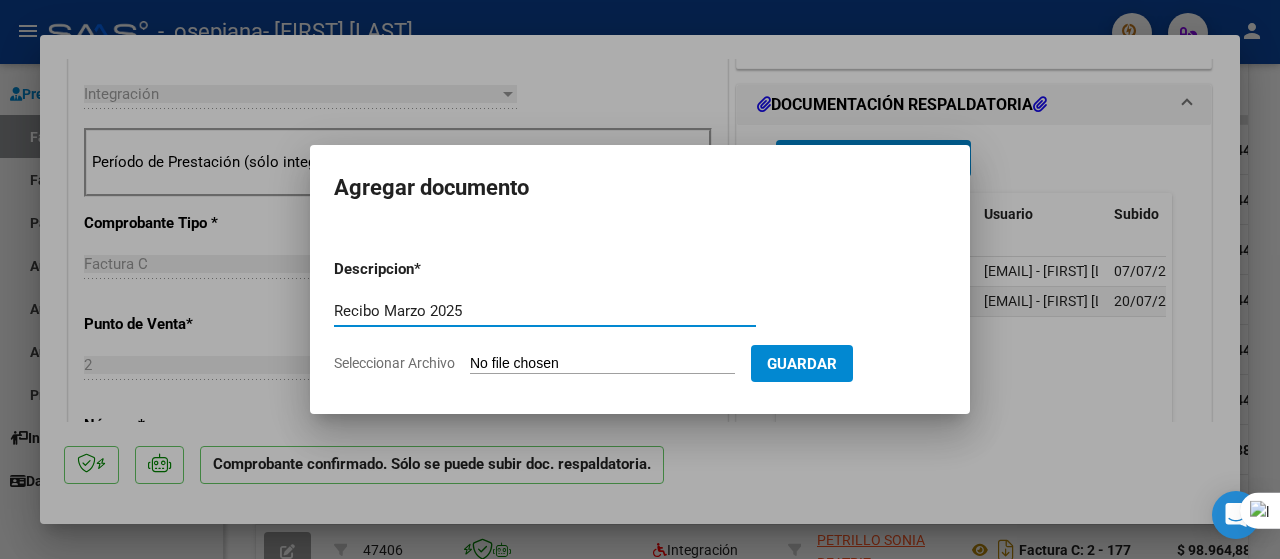 type on "Recibo Marzo 2025" 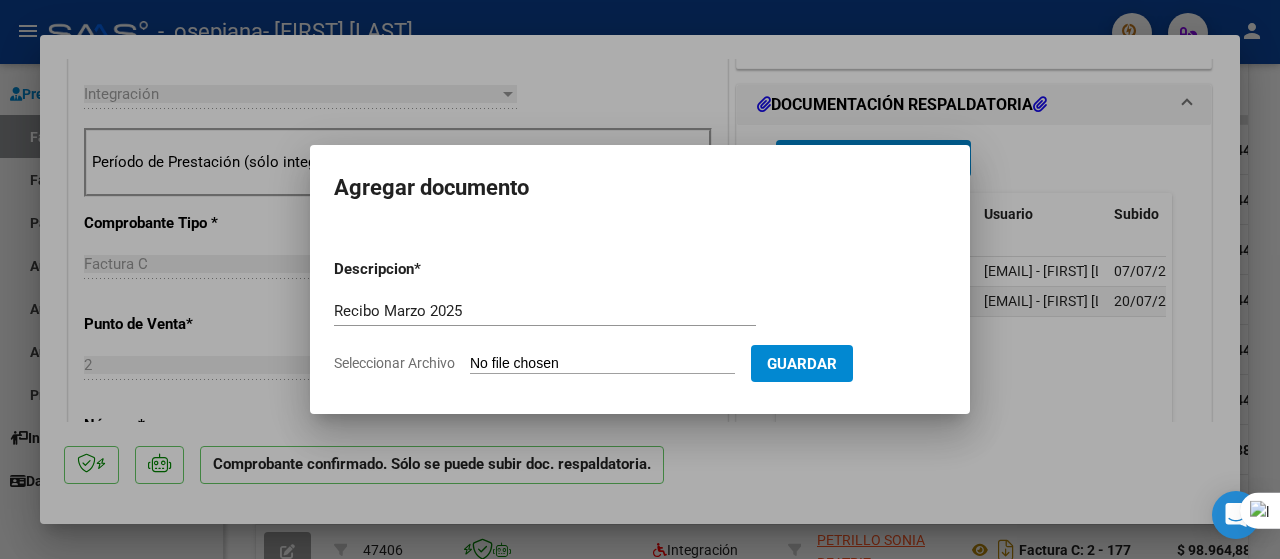 click on "Seleccionar Archivo" at bounding box center [602, 364] 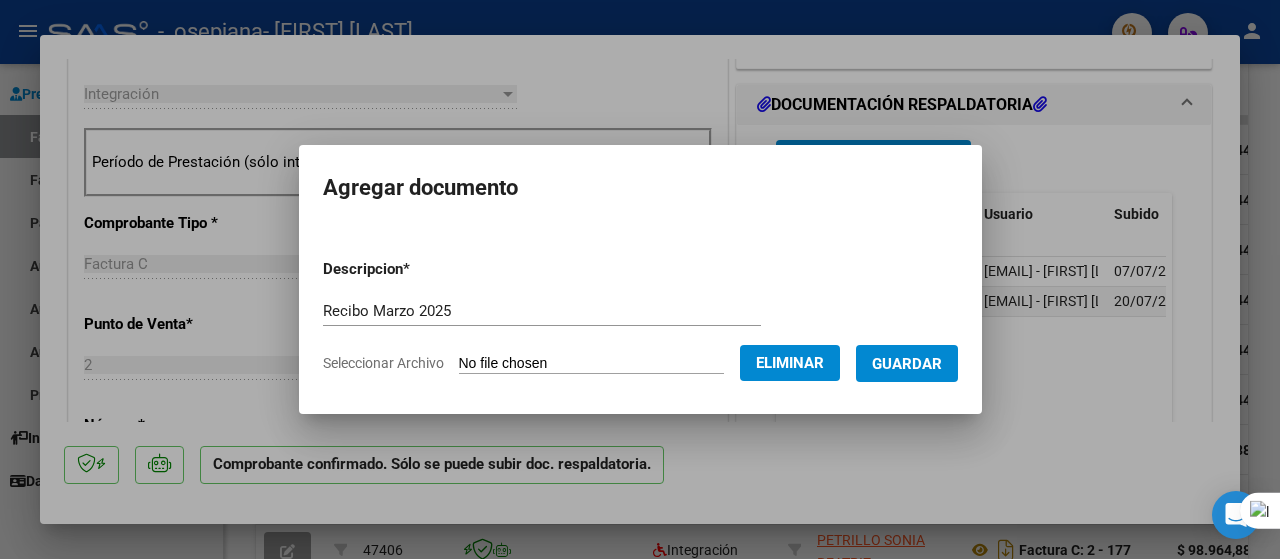 click on "Guardar" at bounding box center (907, 364) 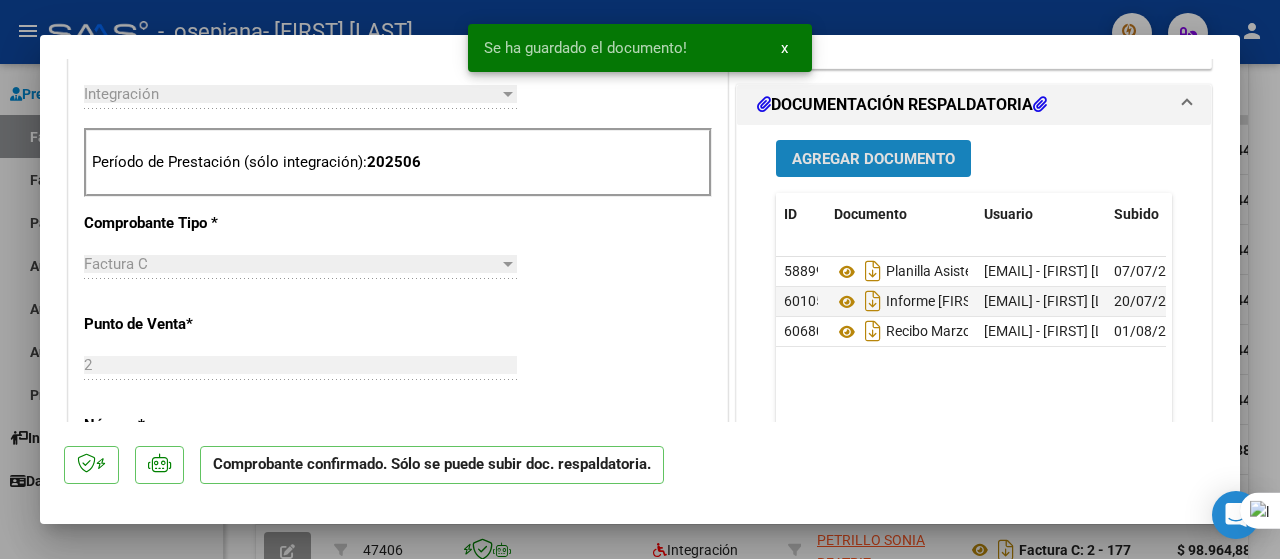 click on "Agregar Documento" at bounding box center (873, 158) 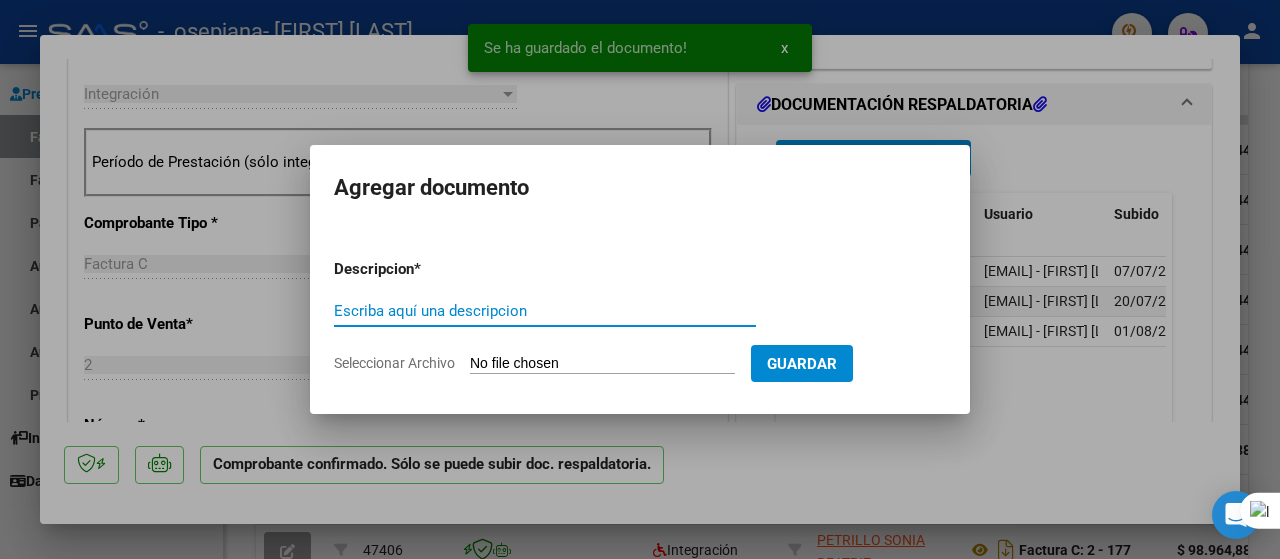 click on "Escriba aquí una descripcion" at bounding box center [545, 311] 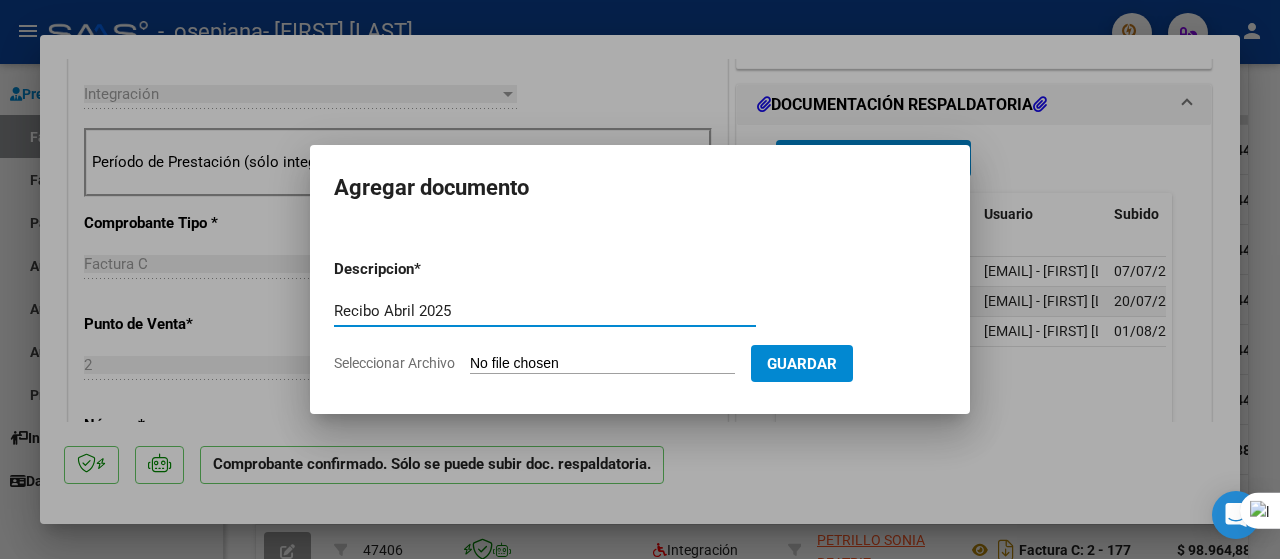 type on "Recibo Abril 2025" 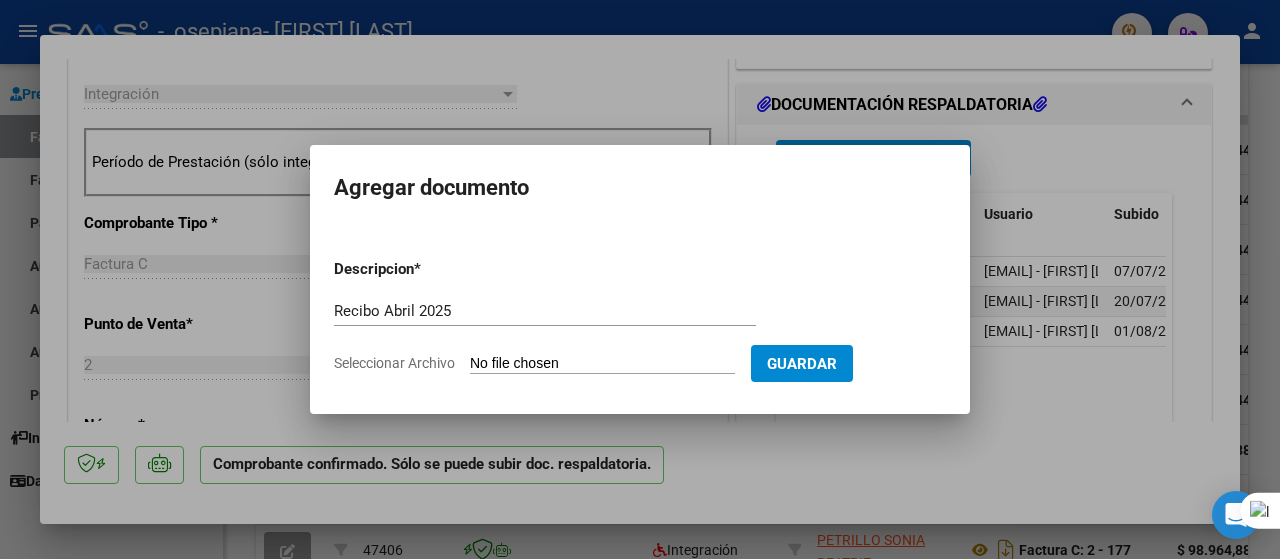 type on "C:\fakepath\Recibo [FIRST] [LAST] Abril 2025.pdf" 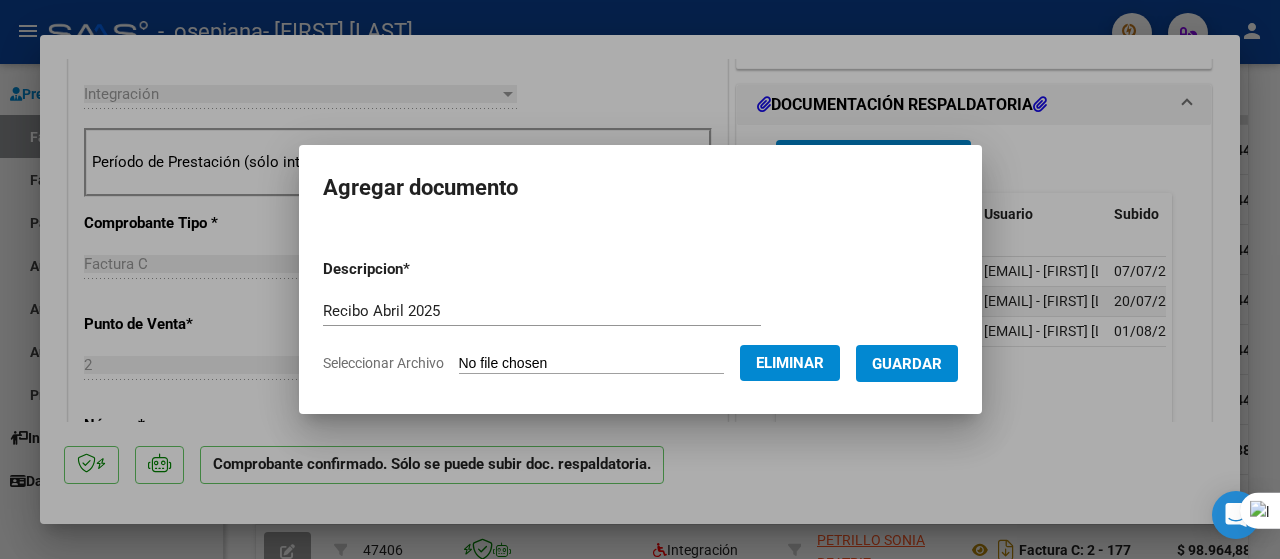 click on "Guardar" at bounding box center (907, 364) 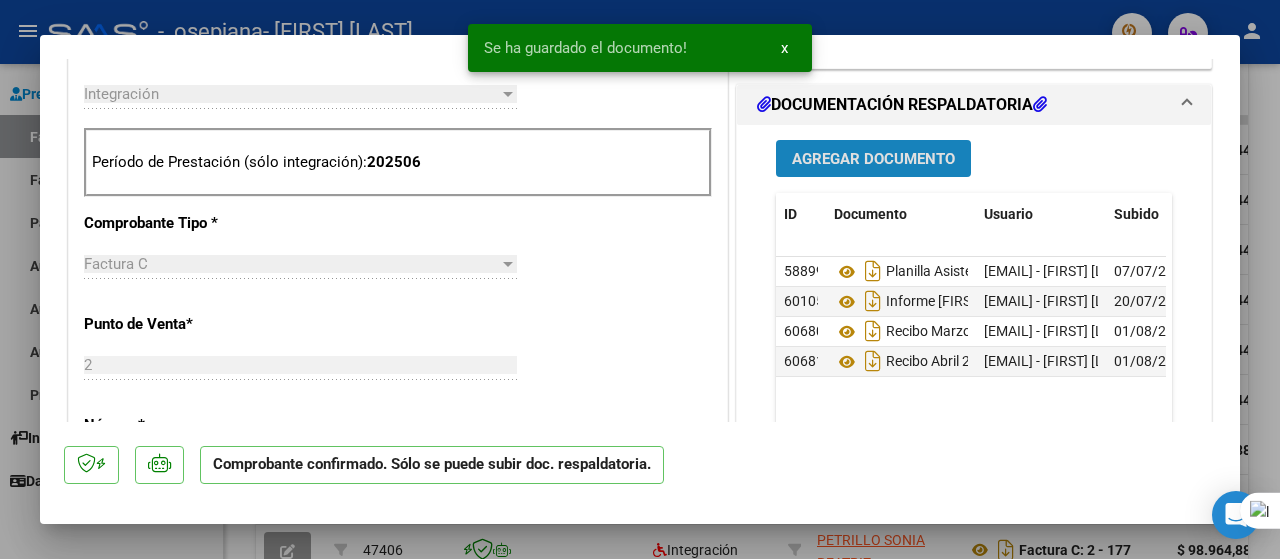 click on "Agregar Documento" at bounding box center [873, 159] 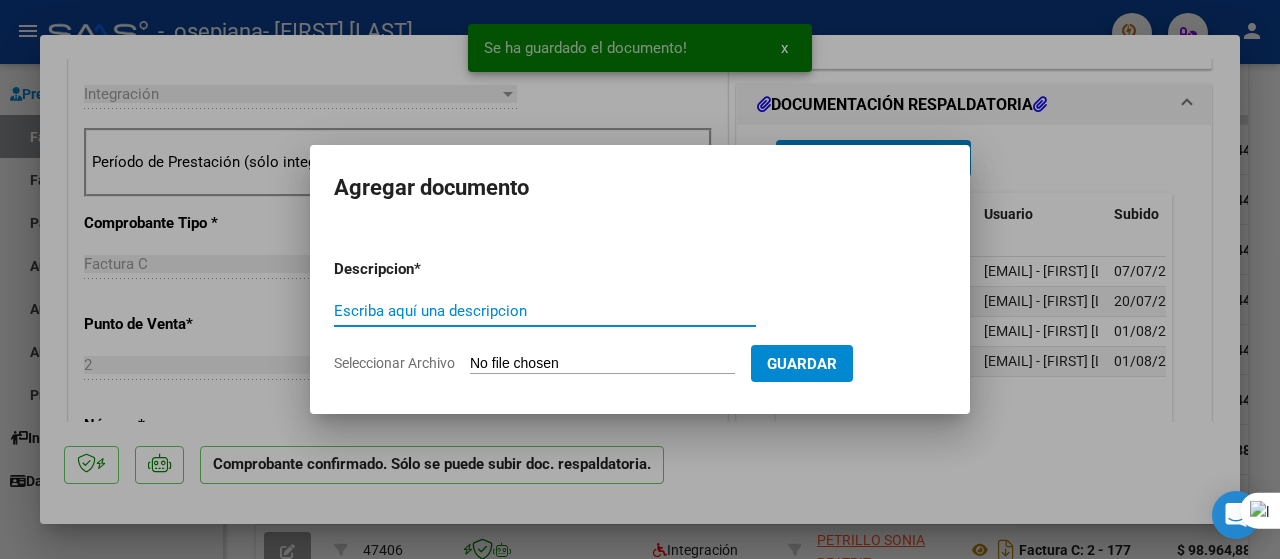 click on "Escriba aquí una descripcion" at bounding box center (545, 311) 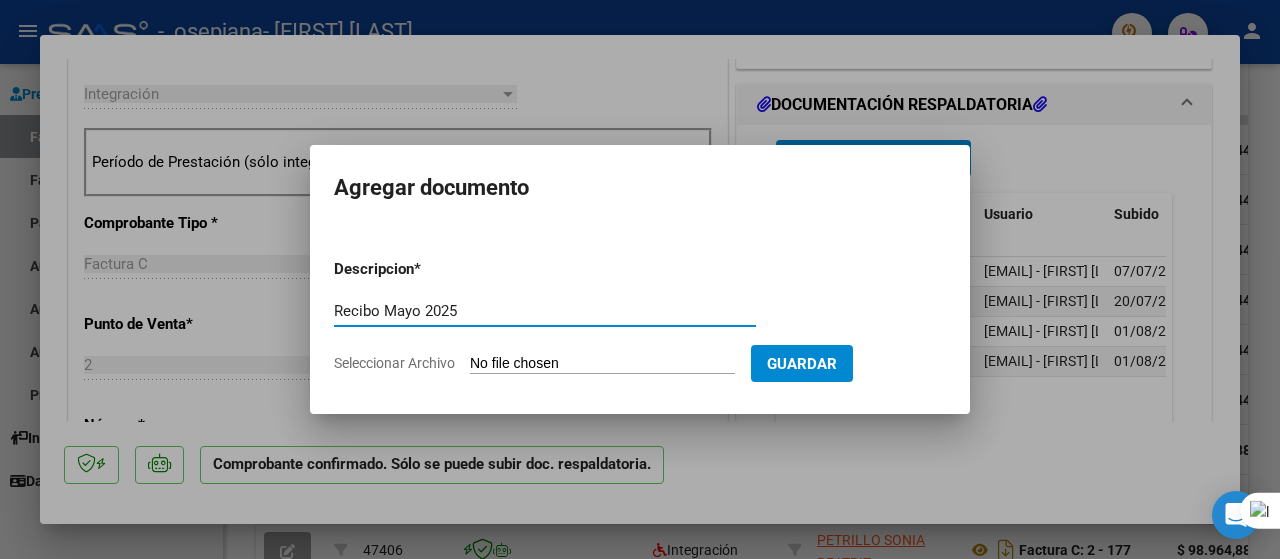 type on "Recibo Mayo 2025" 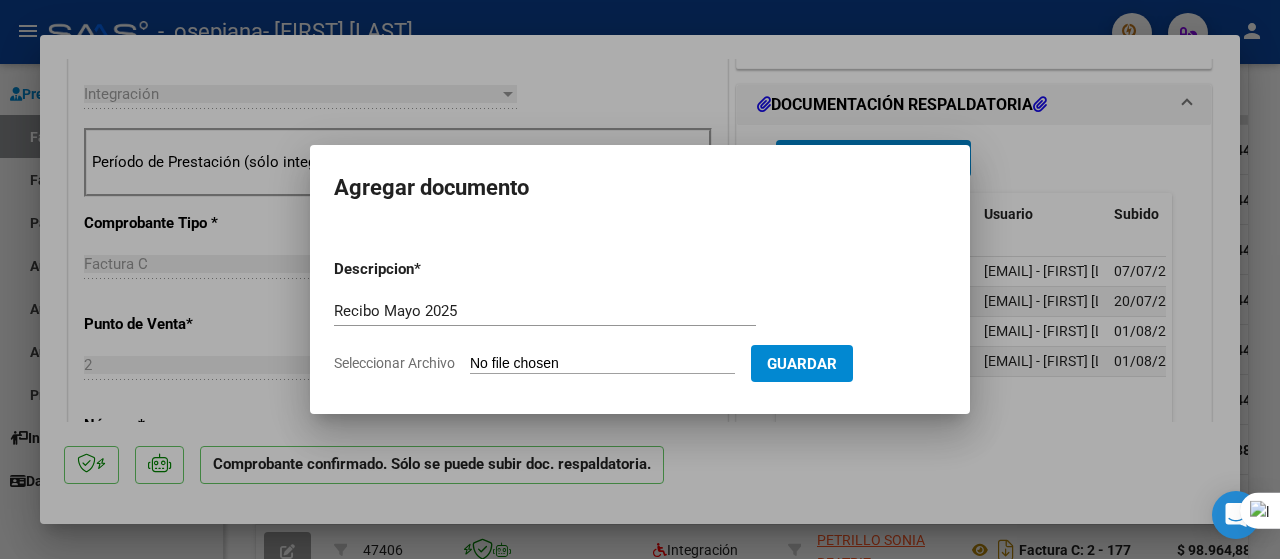 type on "C:\fakepath\Recibo [FIRST] [LAST] Mayo 2025.pdf" 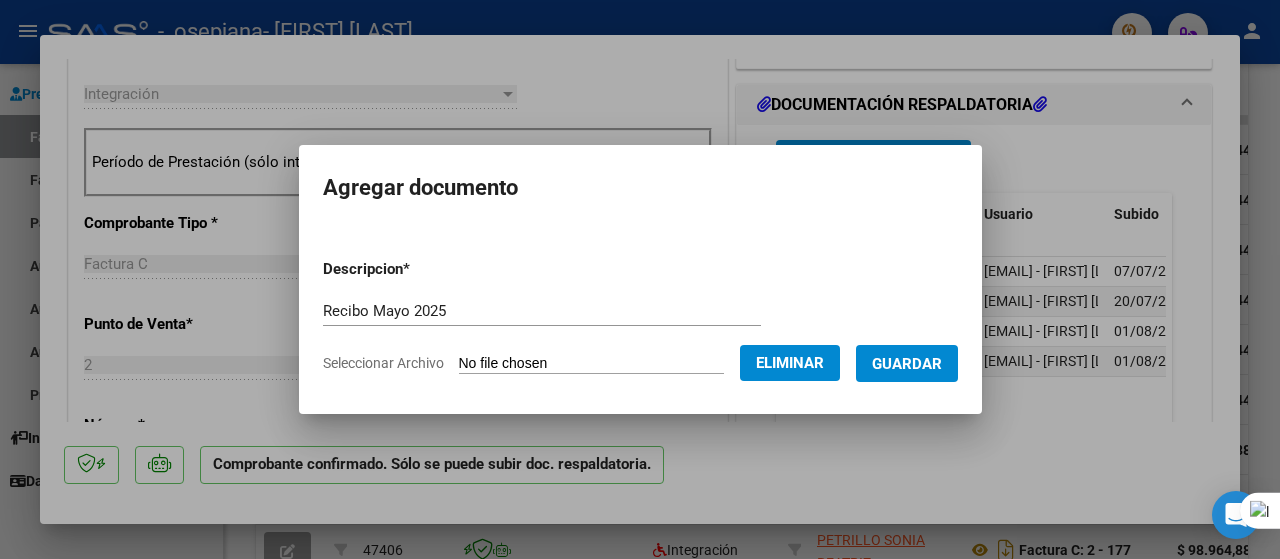 click on "Guardar" at bounding box center (907, 364) 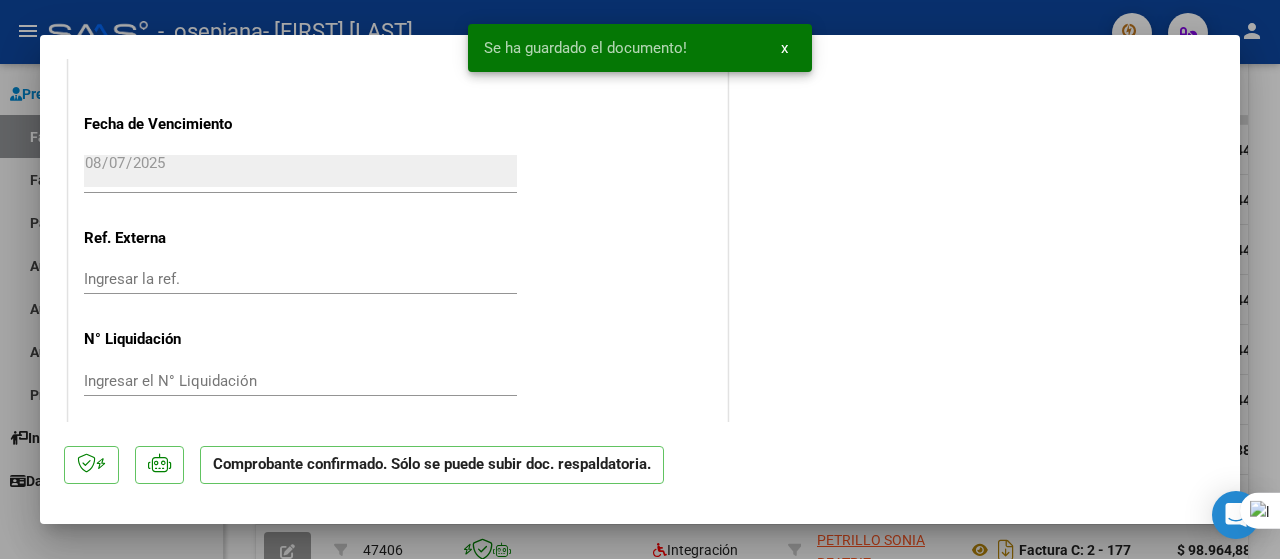 scroll, scrollTop: 1530, scrollLeft: 0, axis: vertical 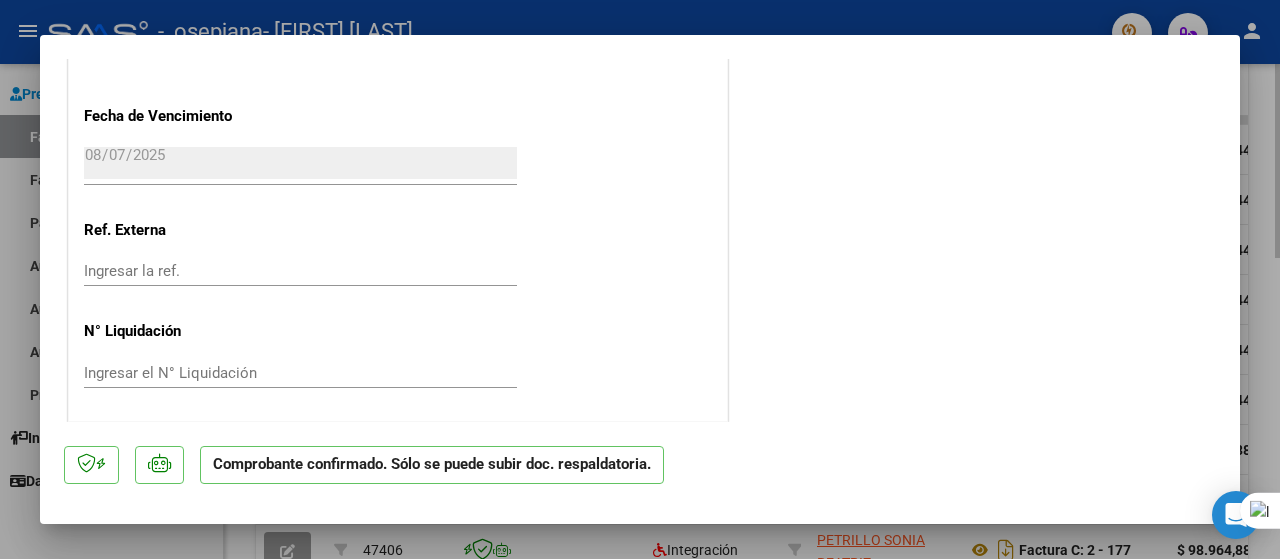 click at bounding box center [640, 279] 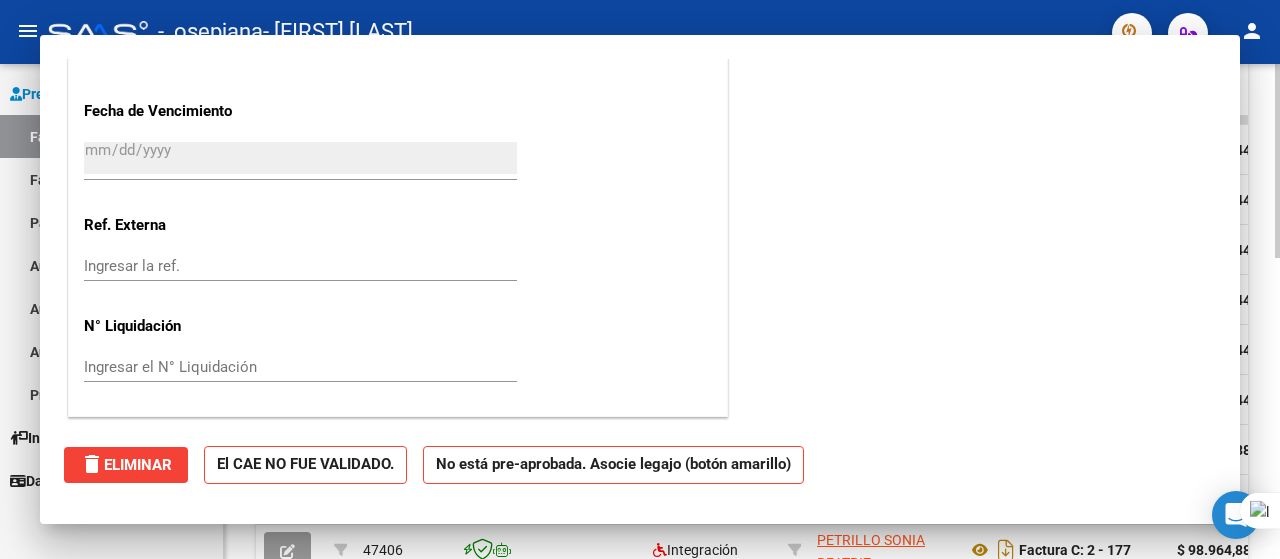 scroll, scrollTop: 0, scrollLeft: 0, axis: both 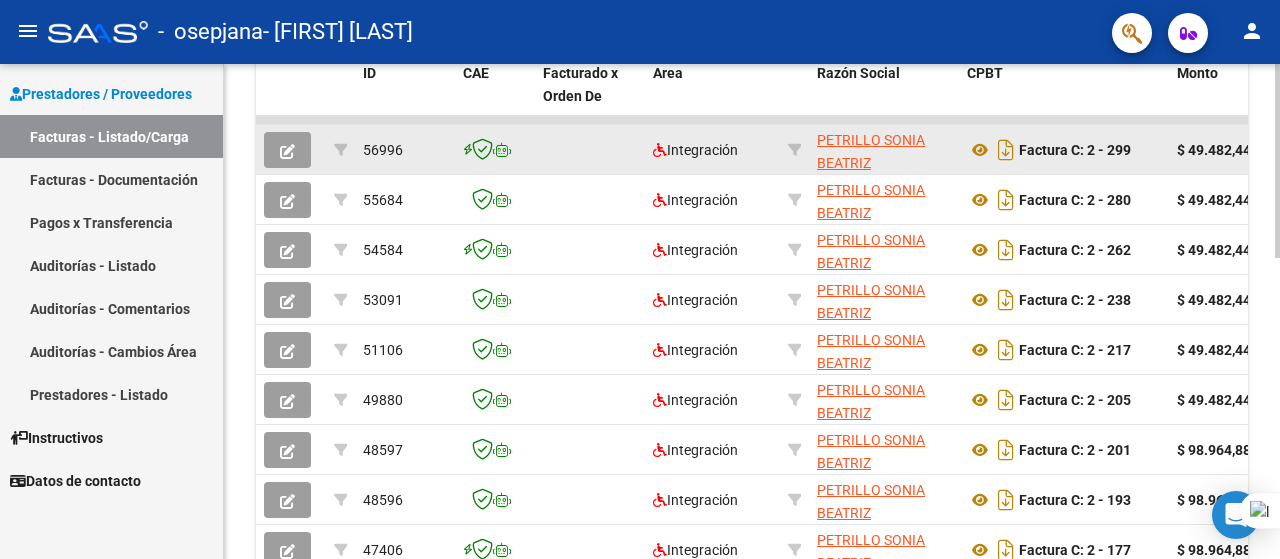 click 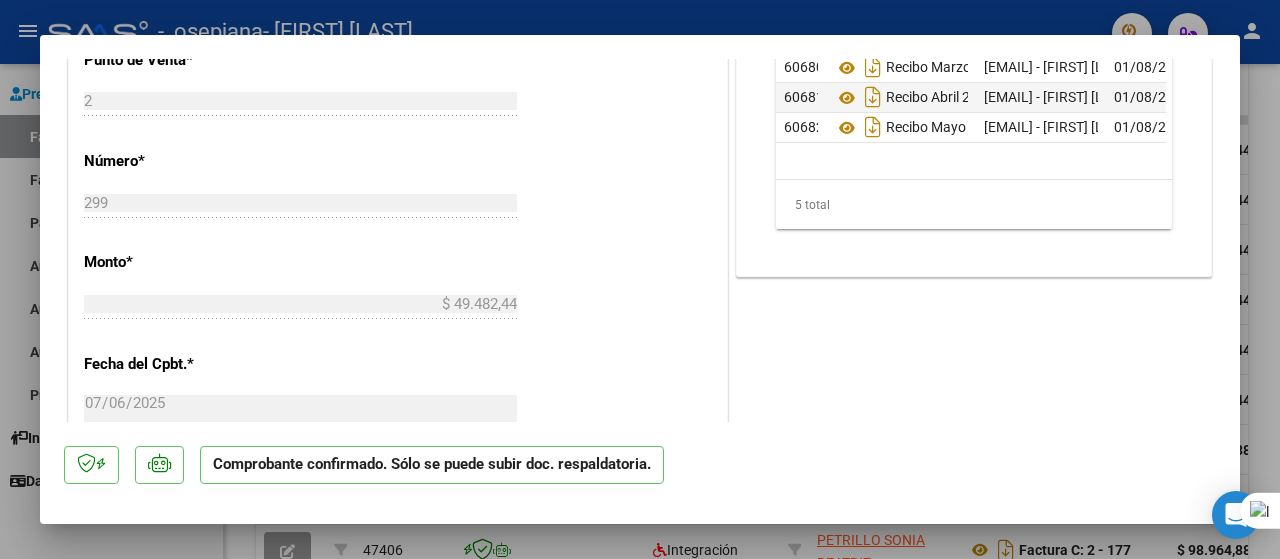 scroll, scrollTop: 800, scrollLeft: 0, axis: vertical 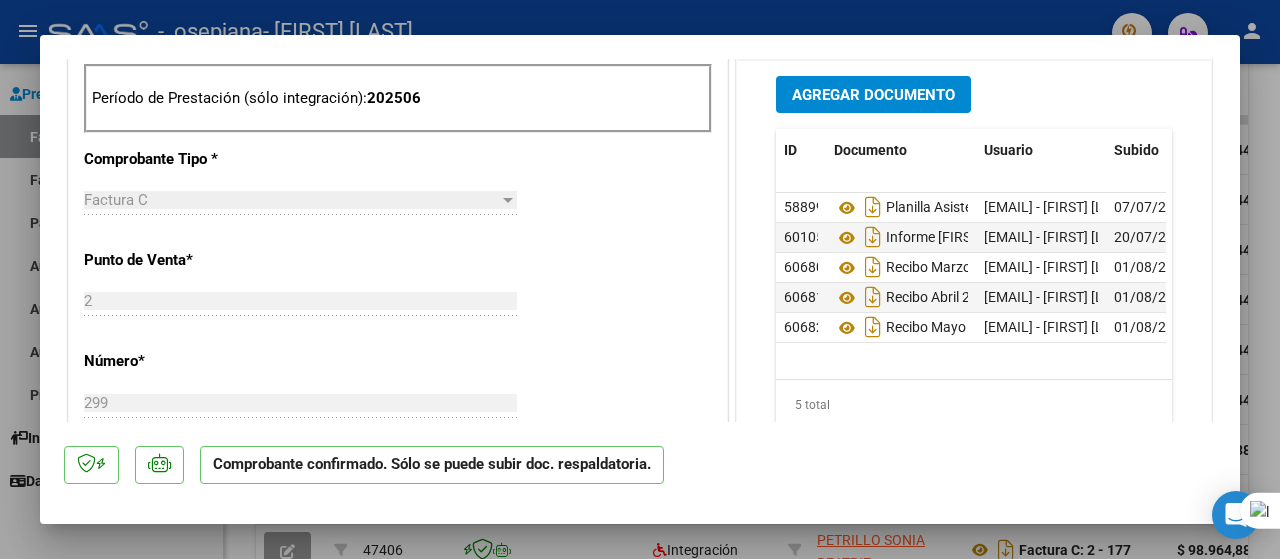 click at bounding box center (640, 279) 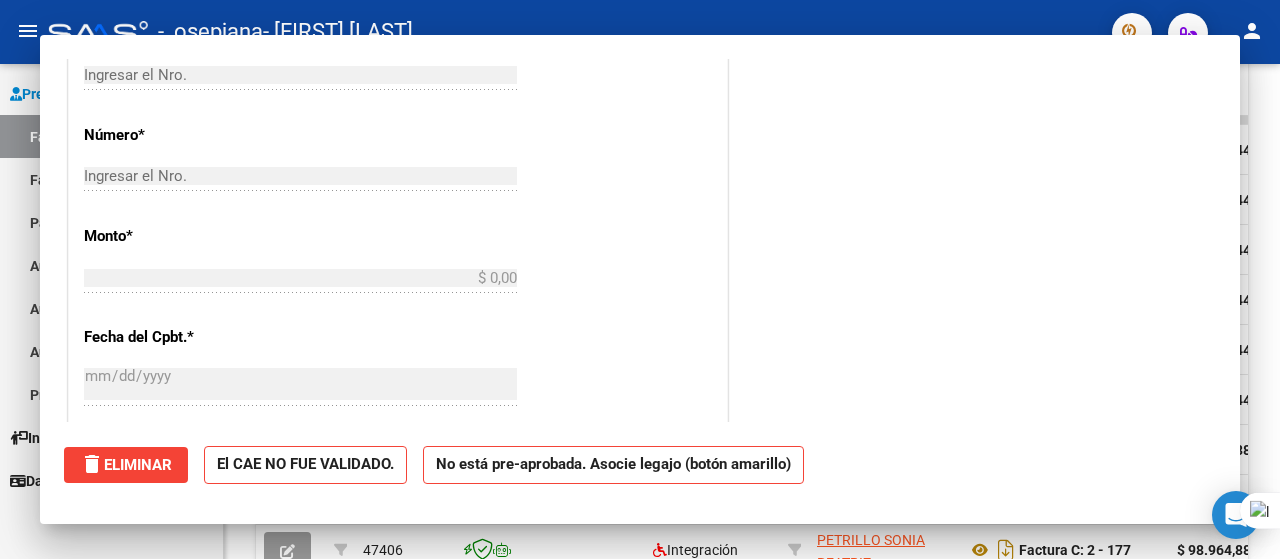 scroll, scrollTop: 502, scrollLeft: 0, axis: vertical 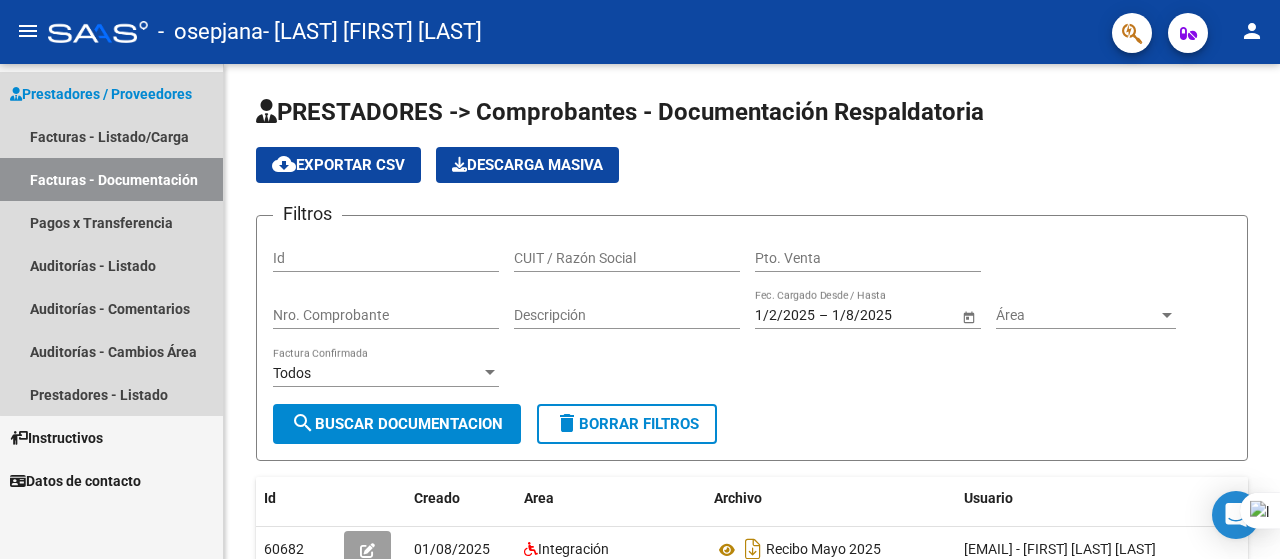 click on "Facturas - Documentación" at bounding box center [111, 179] 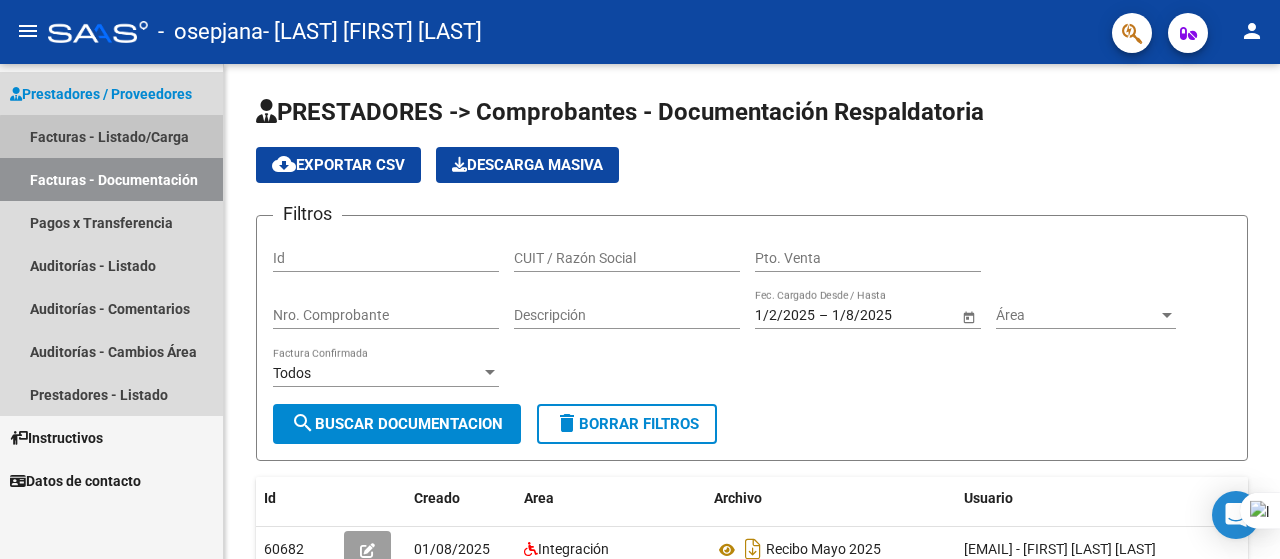 click on "Facturas - Listado/Carga" at bounding box center (111, 136) 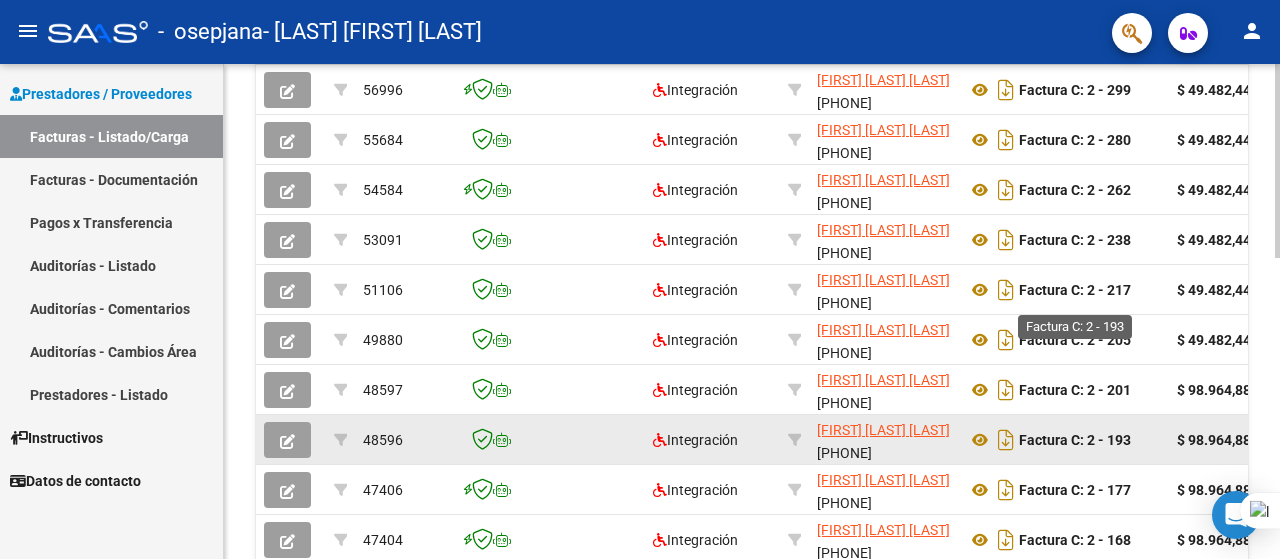 scroll, scrollTop: 770, scrollLeft: 0, axis: vertical 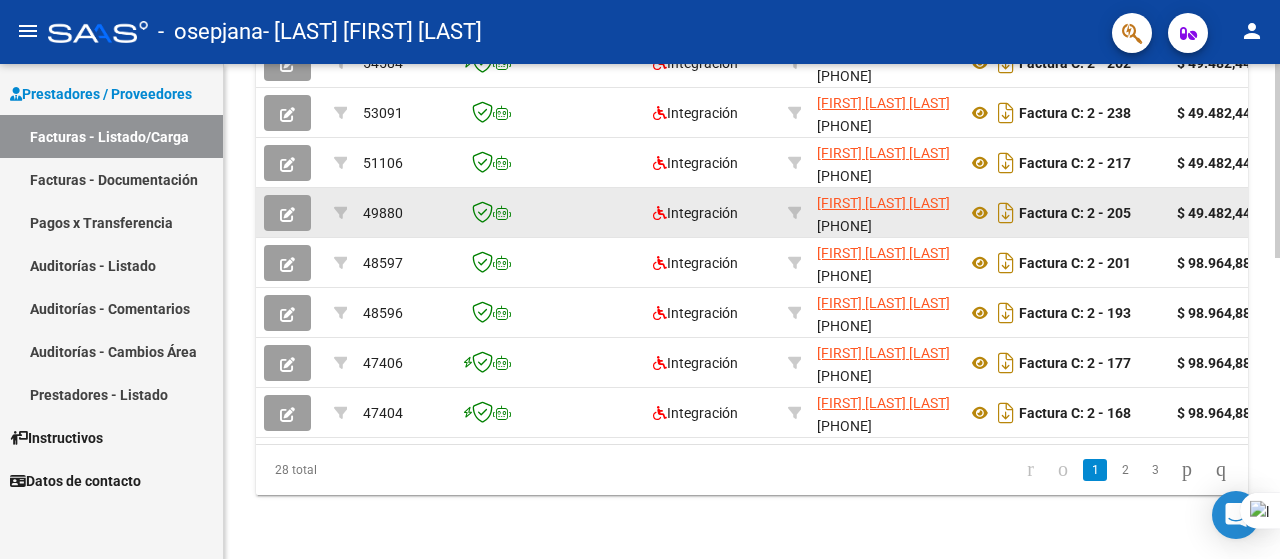 click 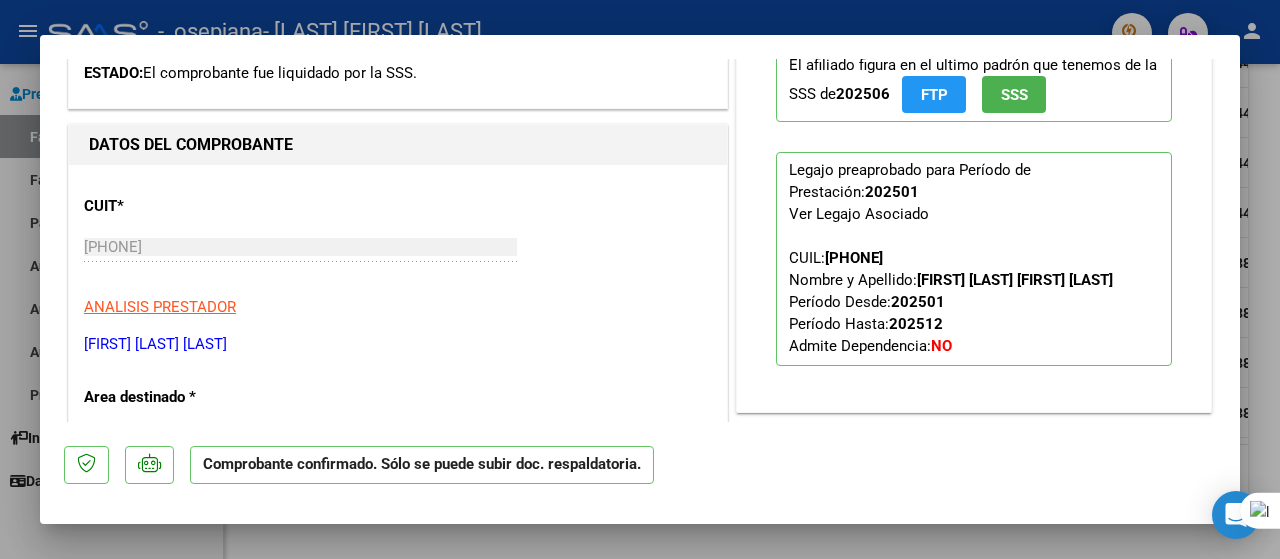 scroll, scrollTop: 400, scrollLeft: 0, axis: vertical 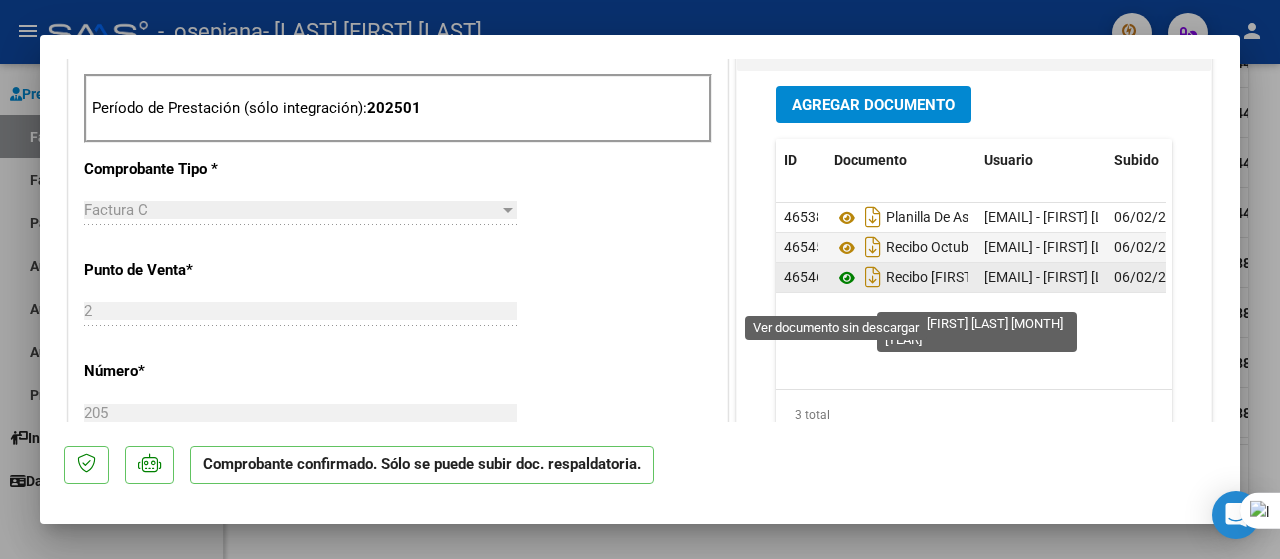 click 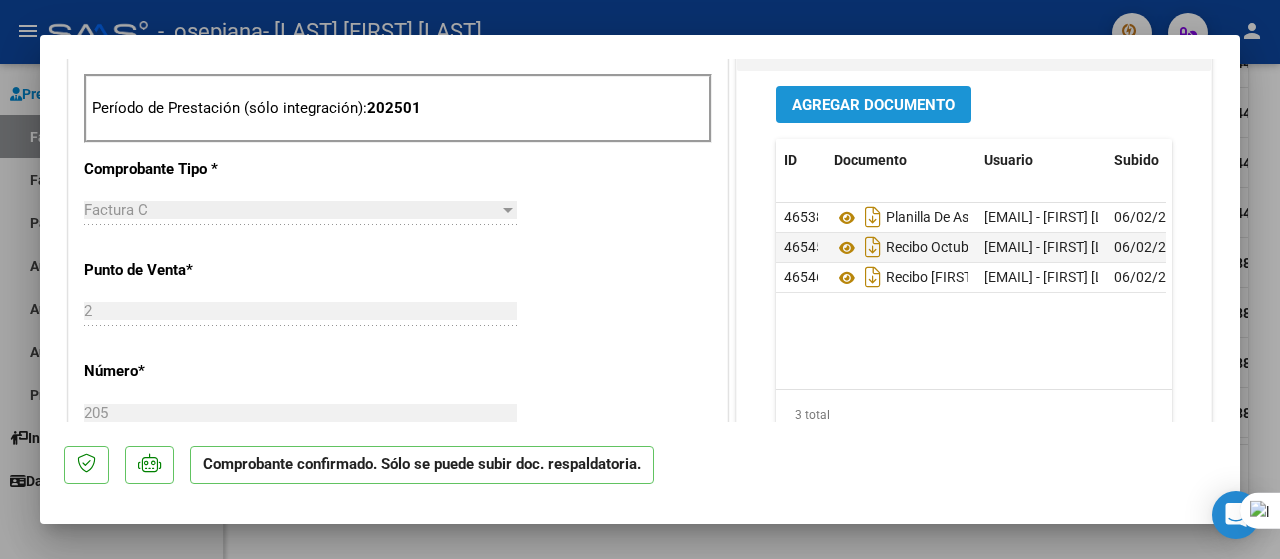 click on "Agregar Documento" at bounding box center [873, 105] 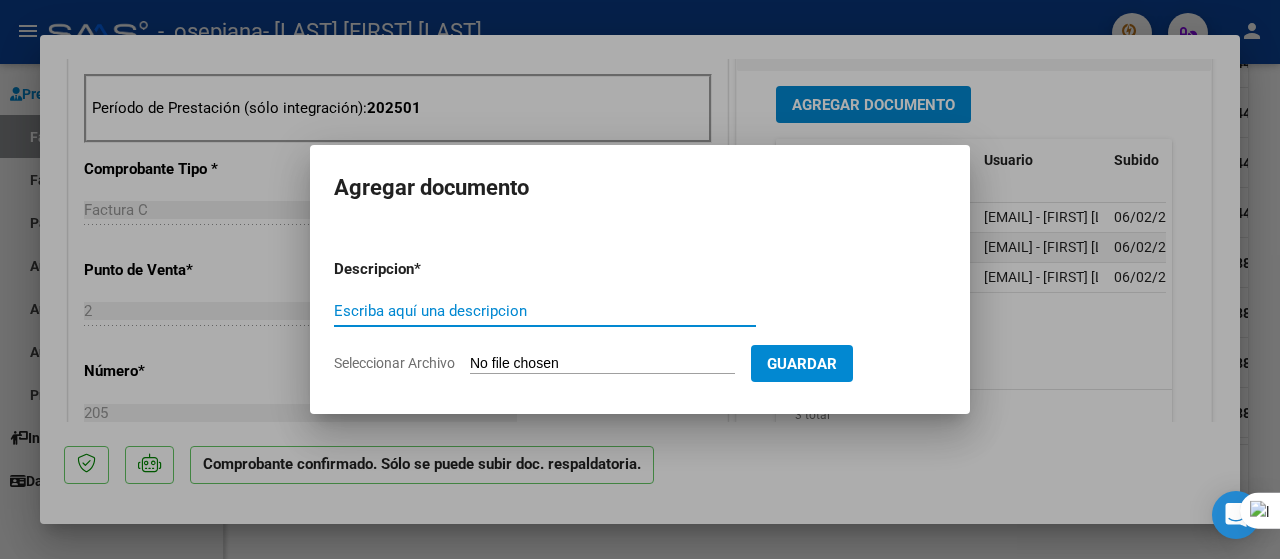 click on "Escriba aquí una descripcion" at bounding box center [545, 311] 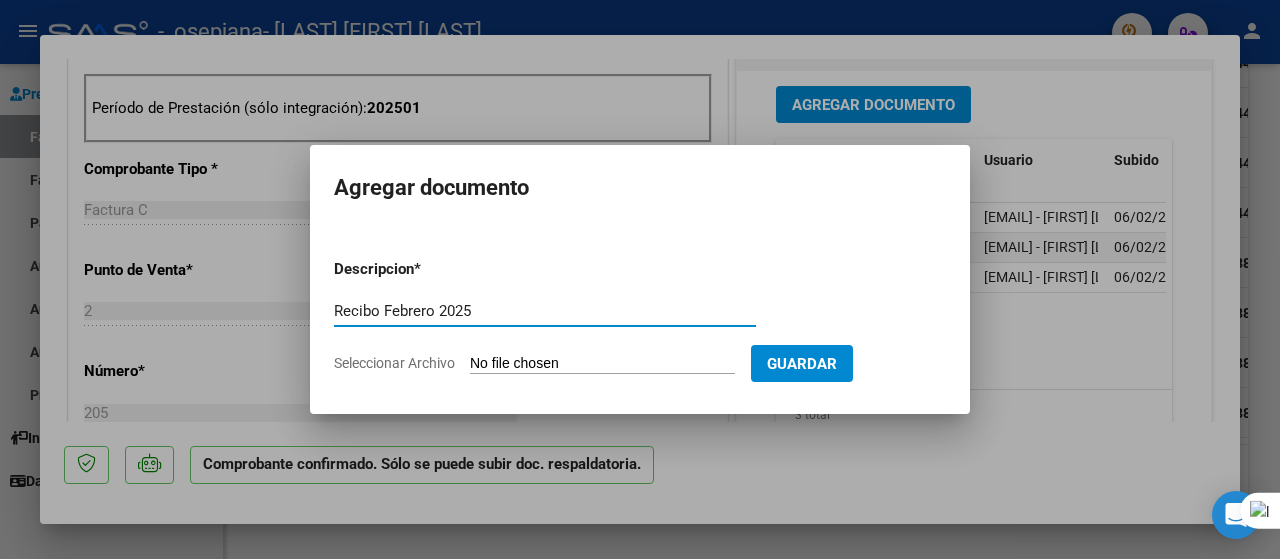 type on "Recibo Febrero 2025" 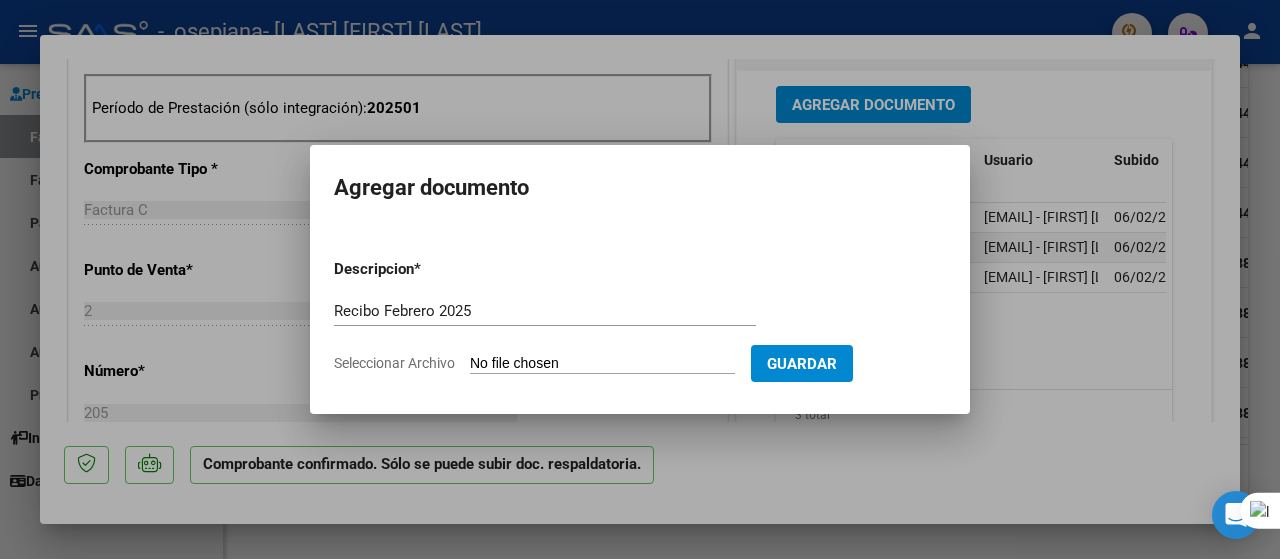 type on "C:\fakepath\Recibo Joaquin Peralta Febrero 2025.pdf" 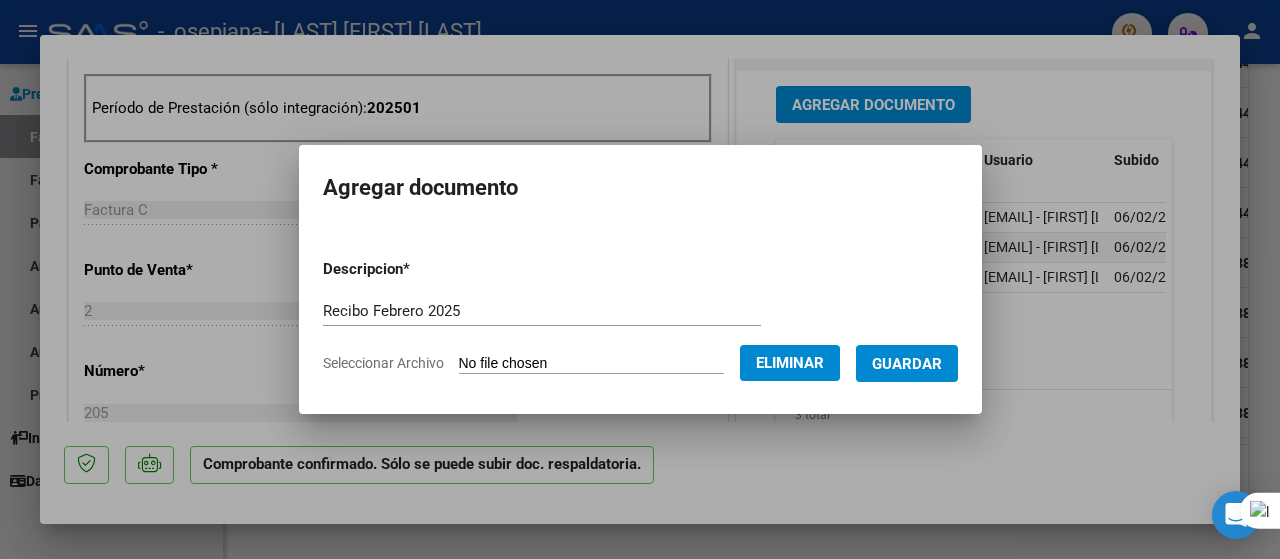 click on "Guardar" at bounding box center (907, 364) 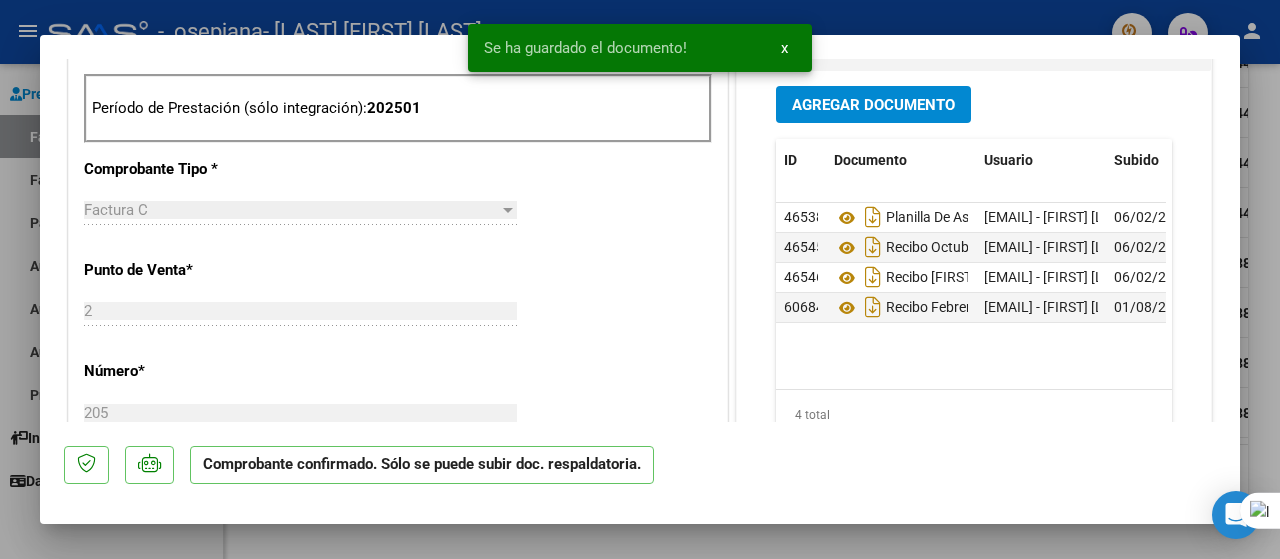click at bounding box center [640, 279] 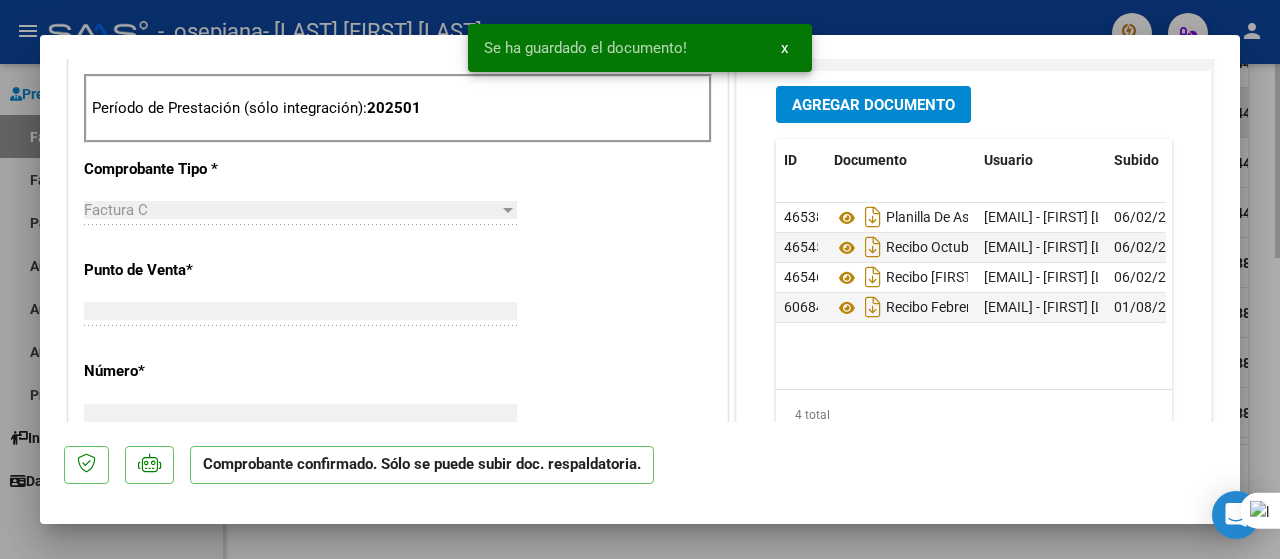 scroll, scrollTop: 492, scrollLeft: 0, axis: vertical 